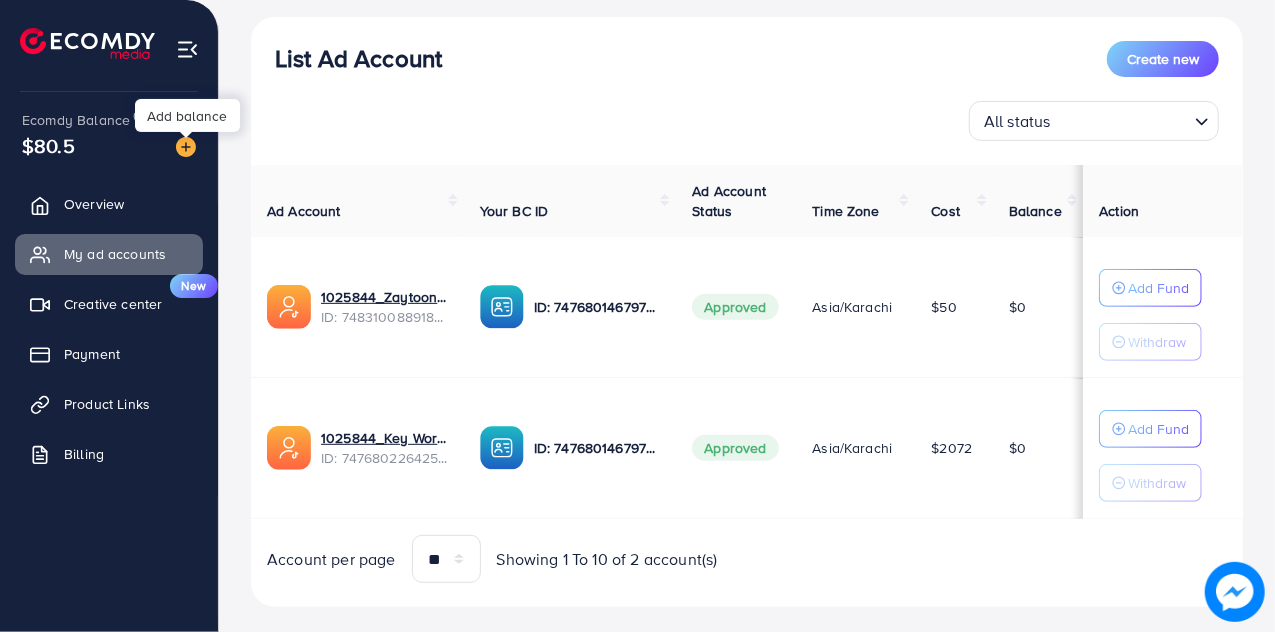 click at bounding box center [186, 147] 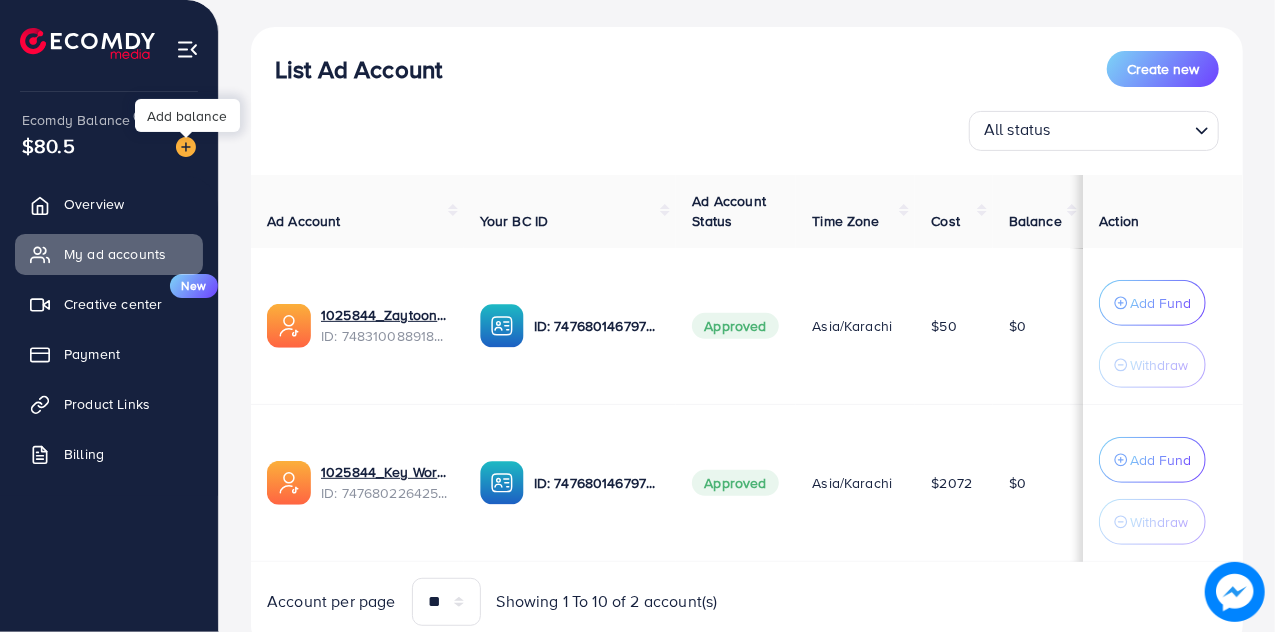 scroll, scrollTop: 234, scrollLeft: 0, axis: vertical 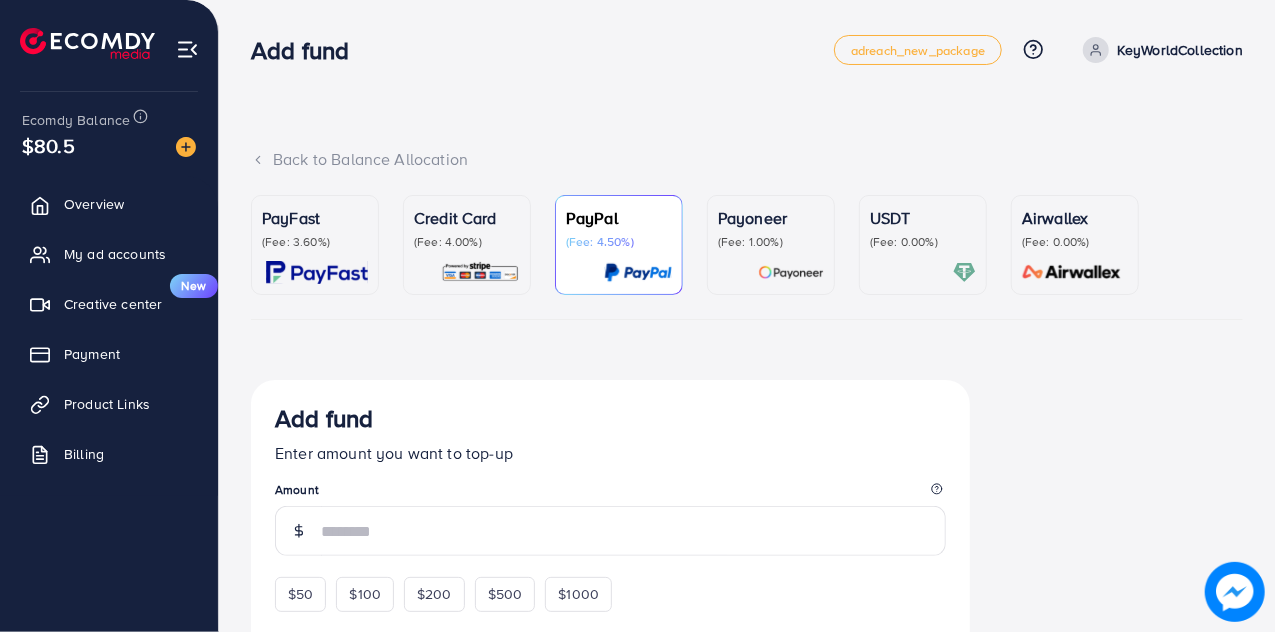 click on "Credit Card   (Fee: 4.00%)" at bounding box center (467, 228) 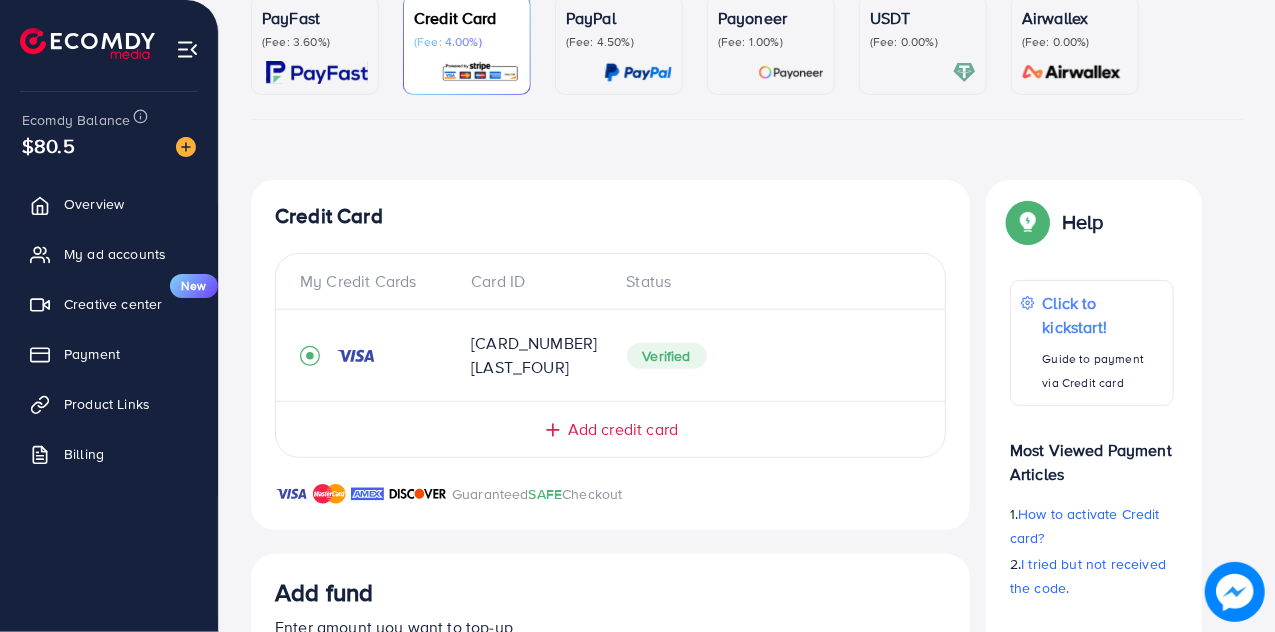 scroll, scrollTop: 300, scrollLeft: 0, axis: vertical 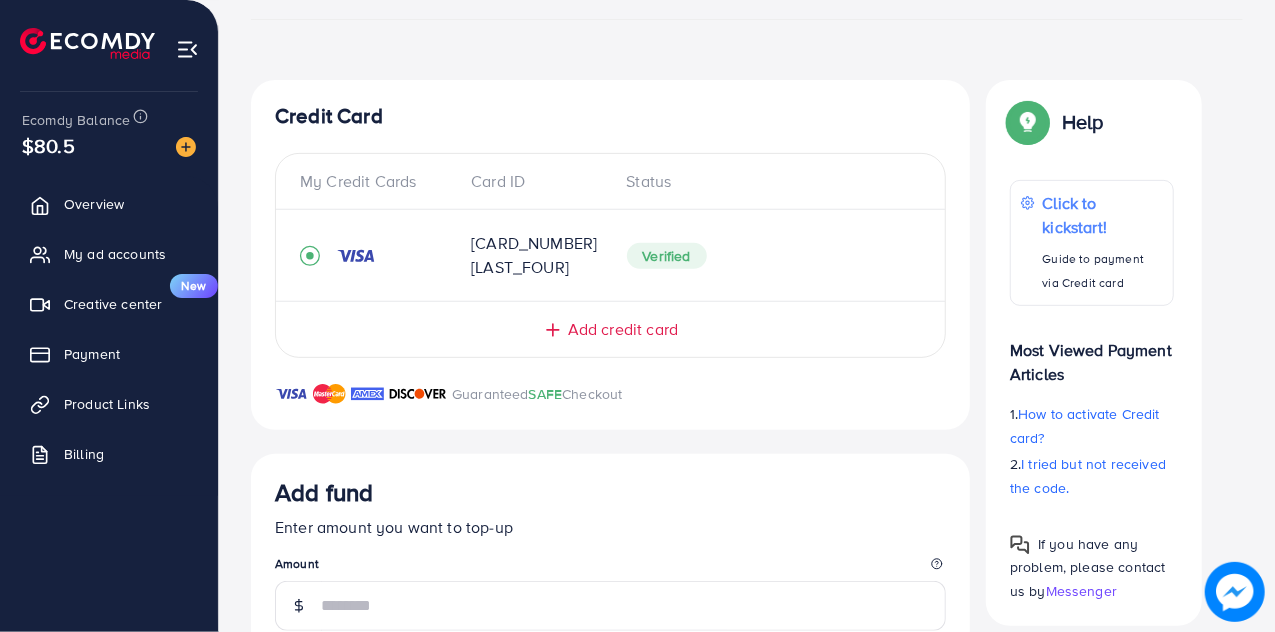 click on "My Credit Cards   Card ID   Status   **** 8340   Verified  Add credit card" at bounding box center [610, 256] 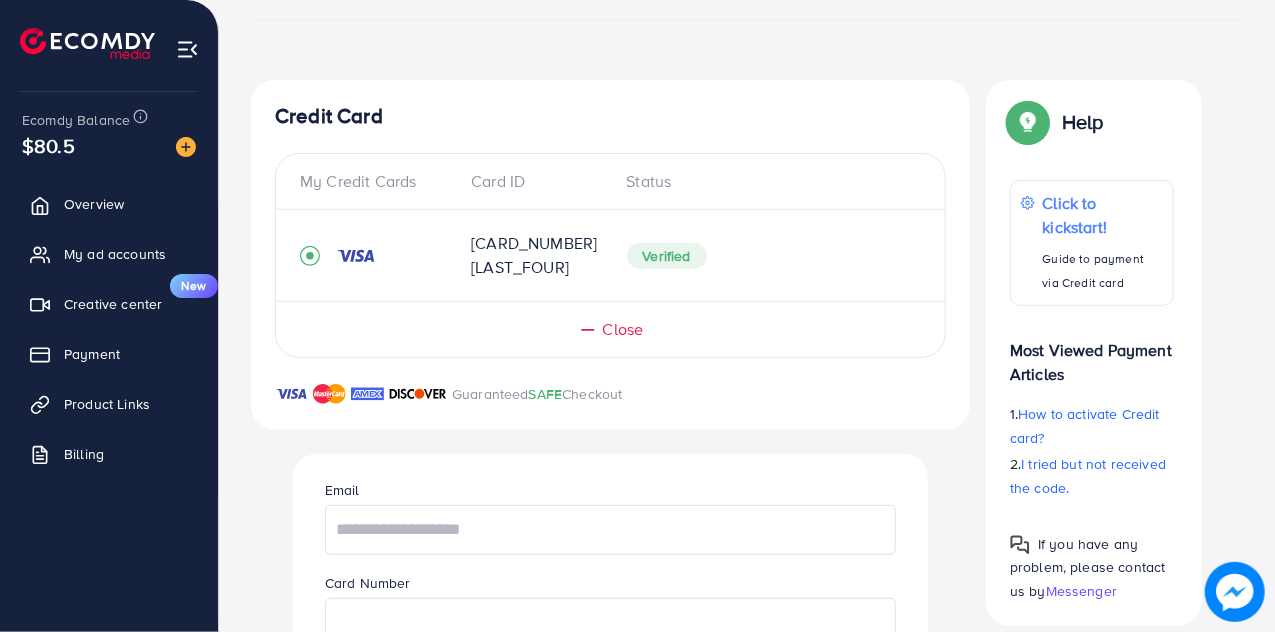 scroll, scrollTop: 600, scrollLeft: 0, axis: vertical 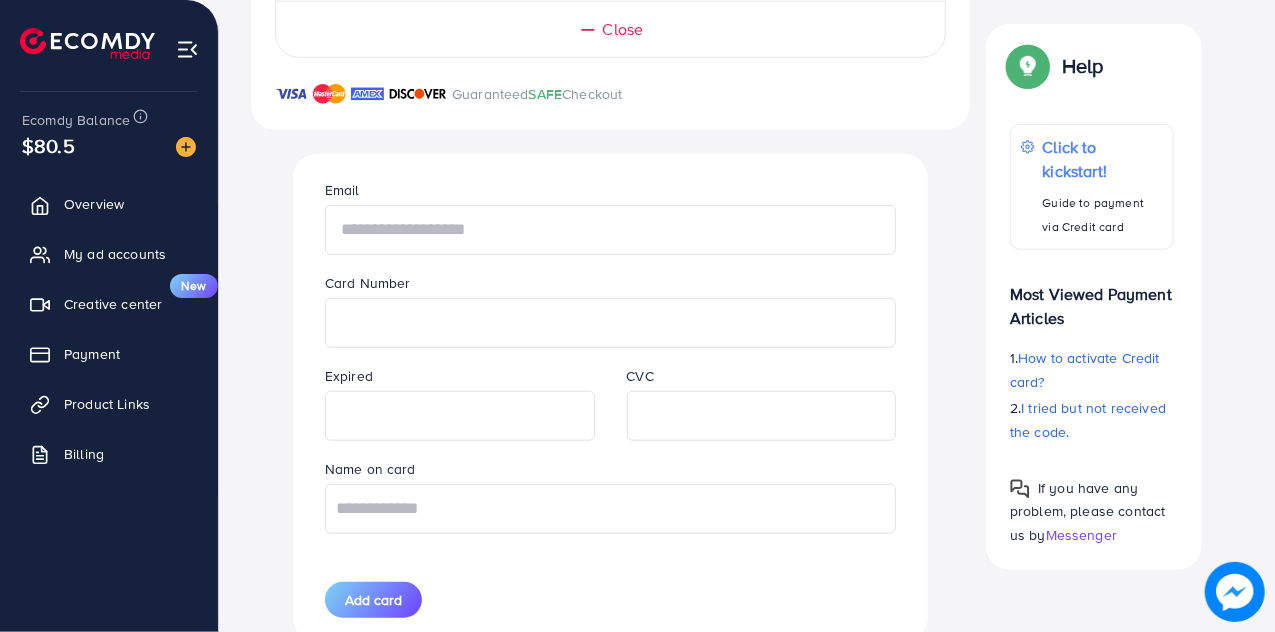 click at bounding box center (610, 230) 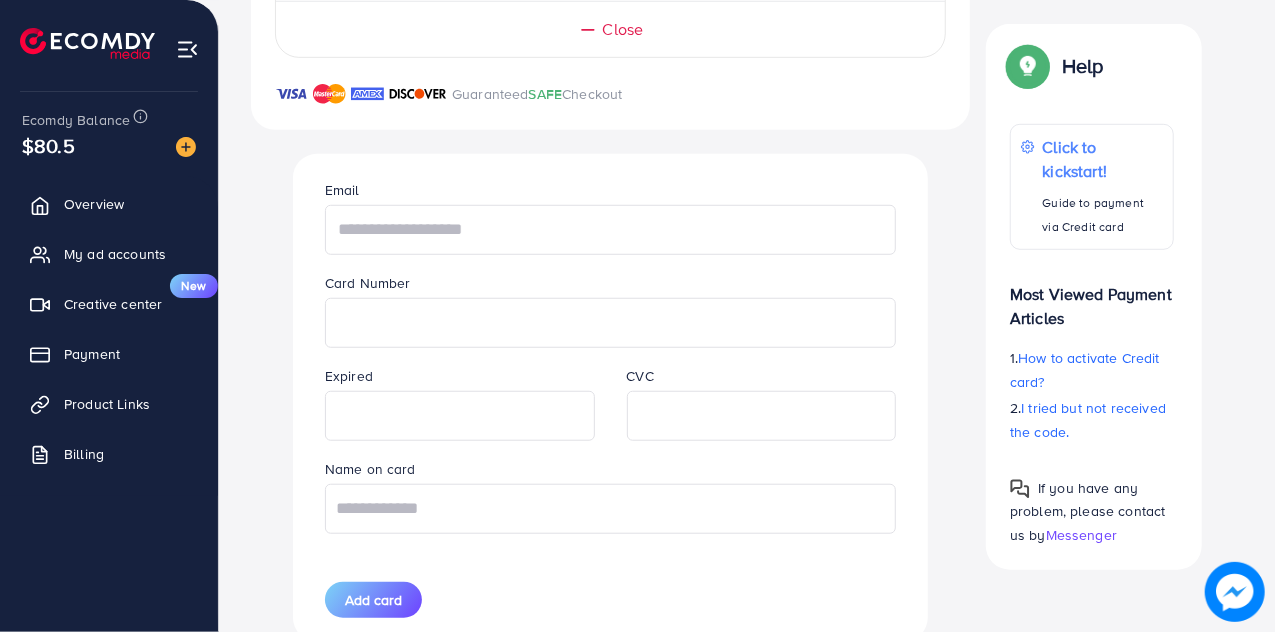 paste on "**********" 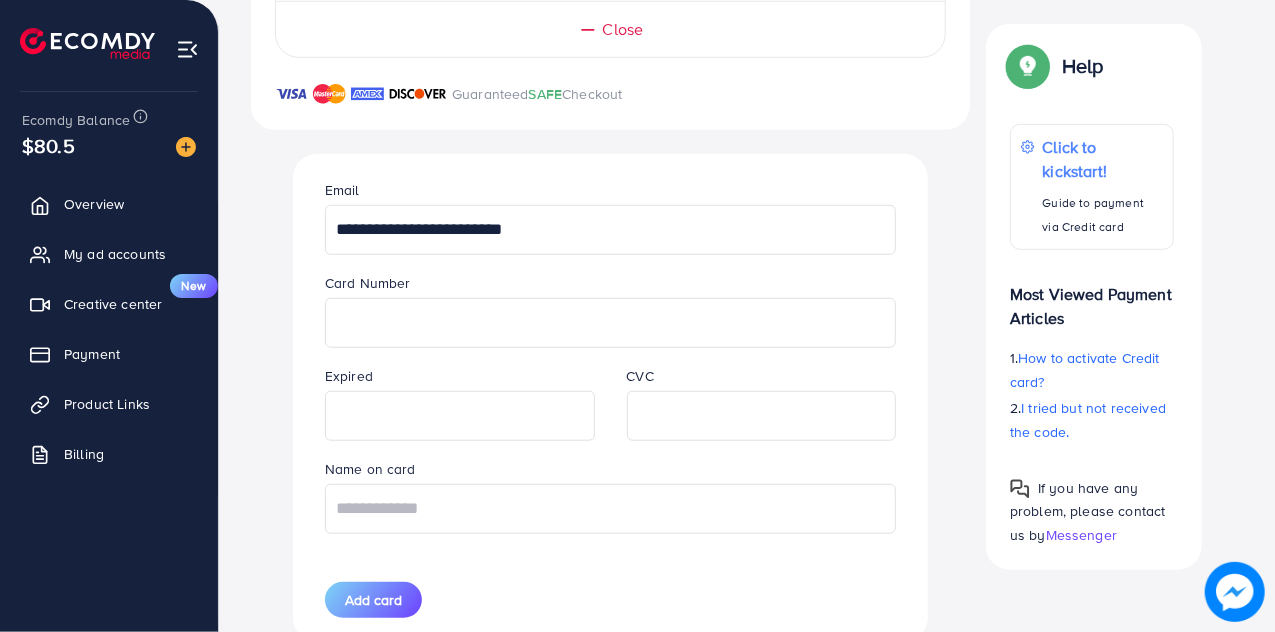 type on "**********" 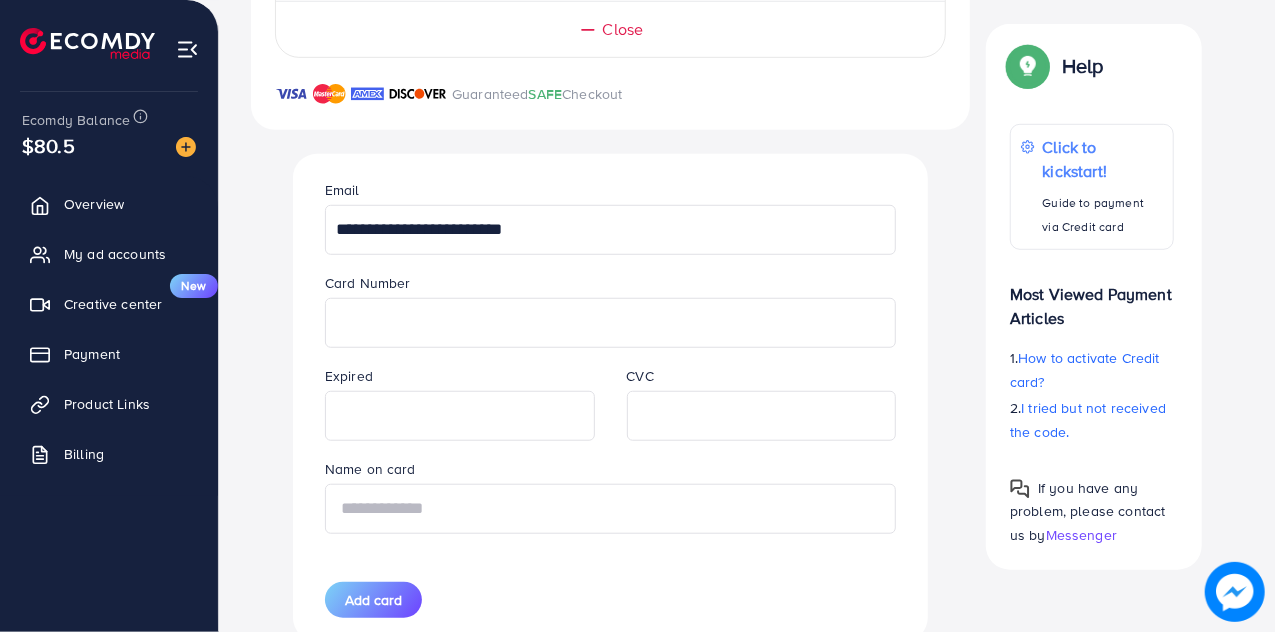 click at bounding box center [610, 509] 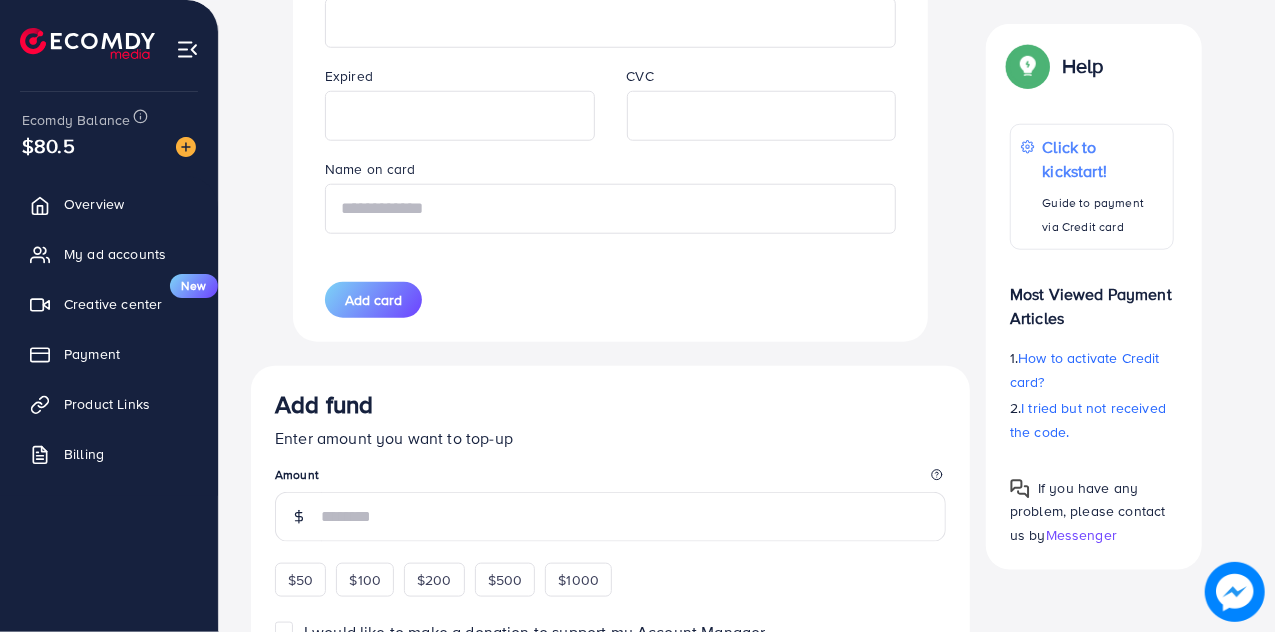 scroll, scrollTop: 700, scrollLeft: 0, axis: vertical 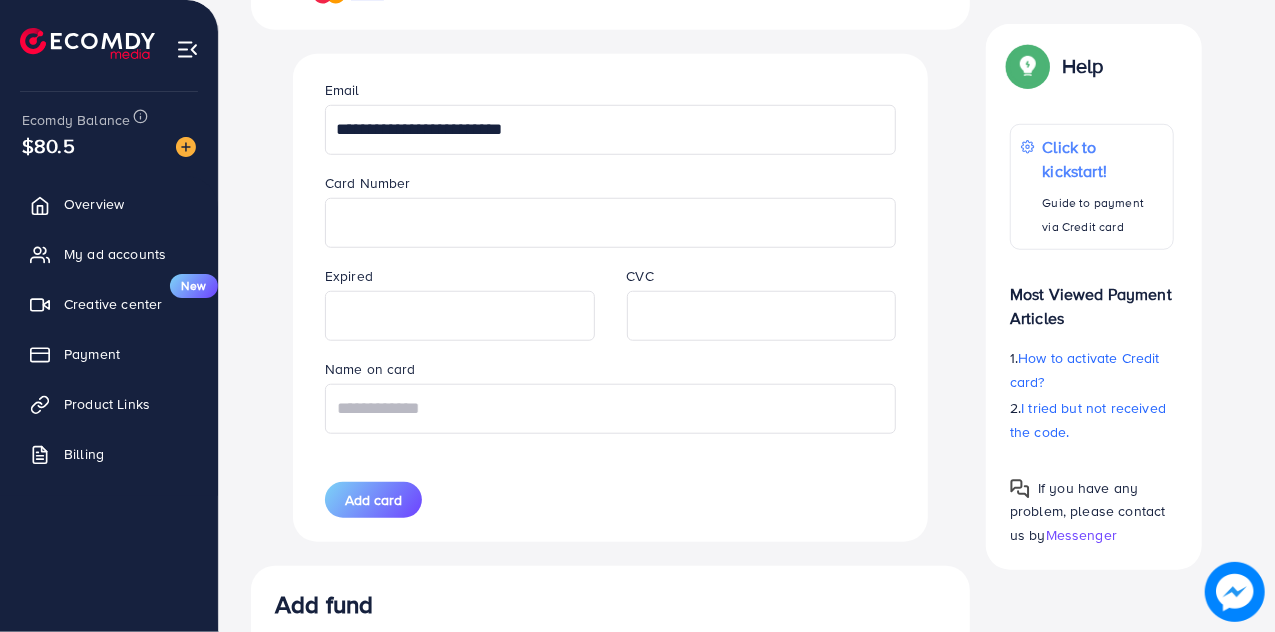 paste on "**********" 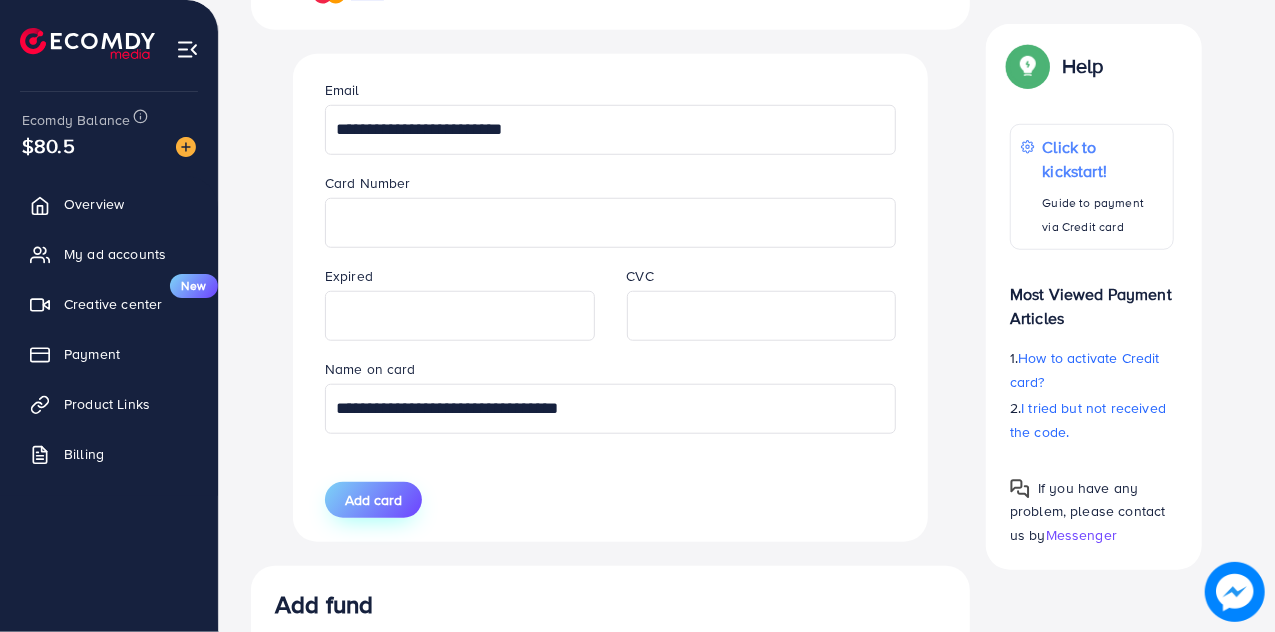 type on "**********" 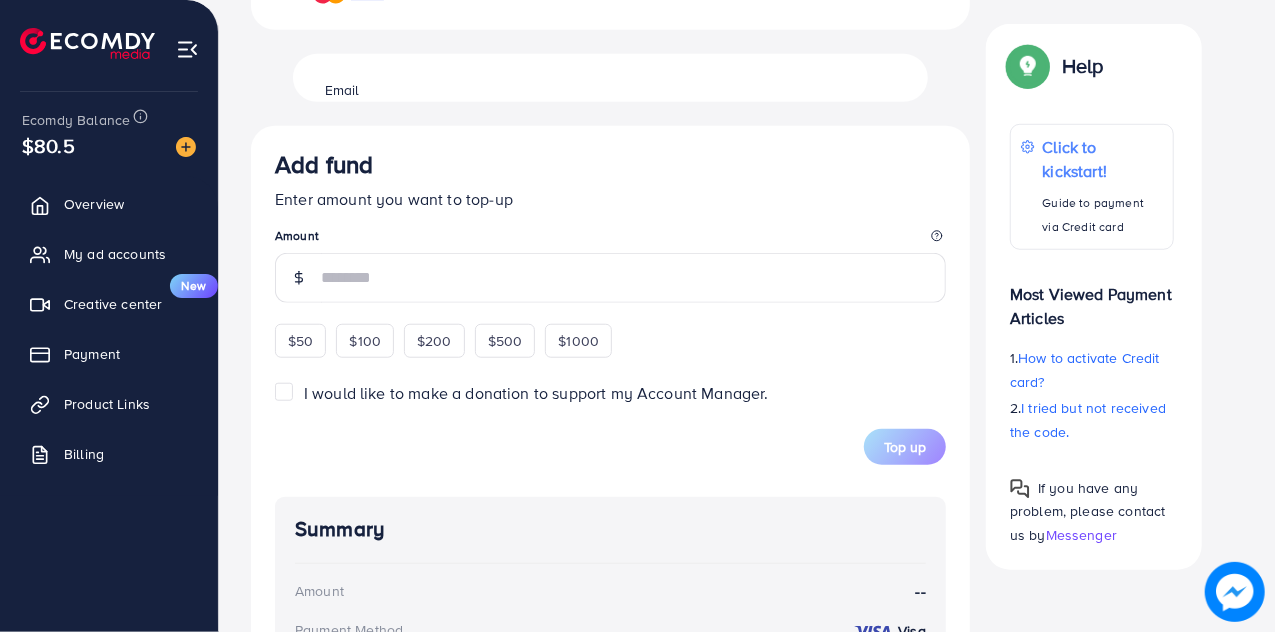 type 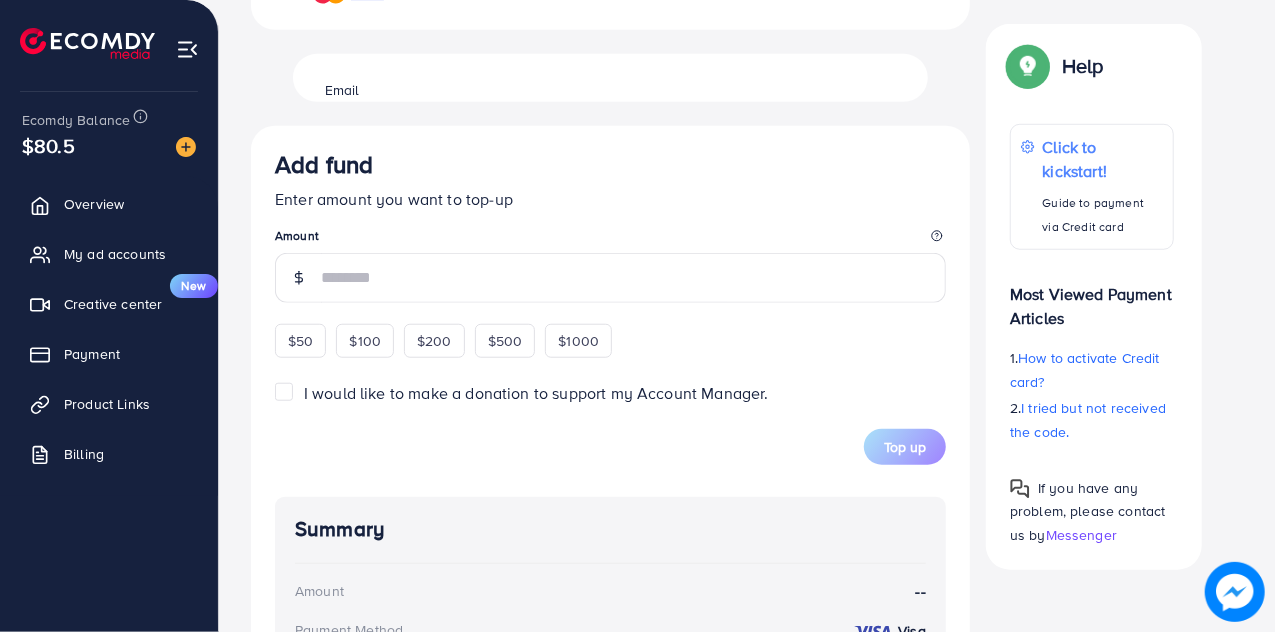type 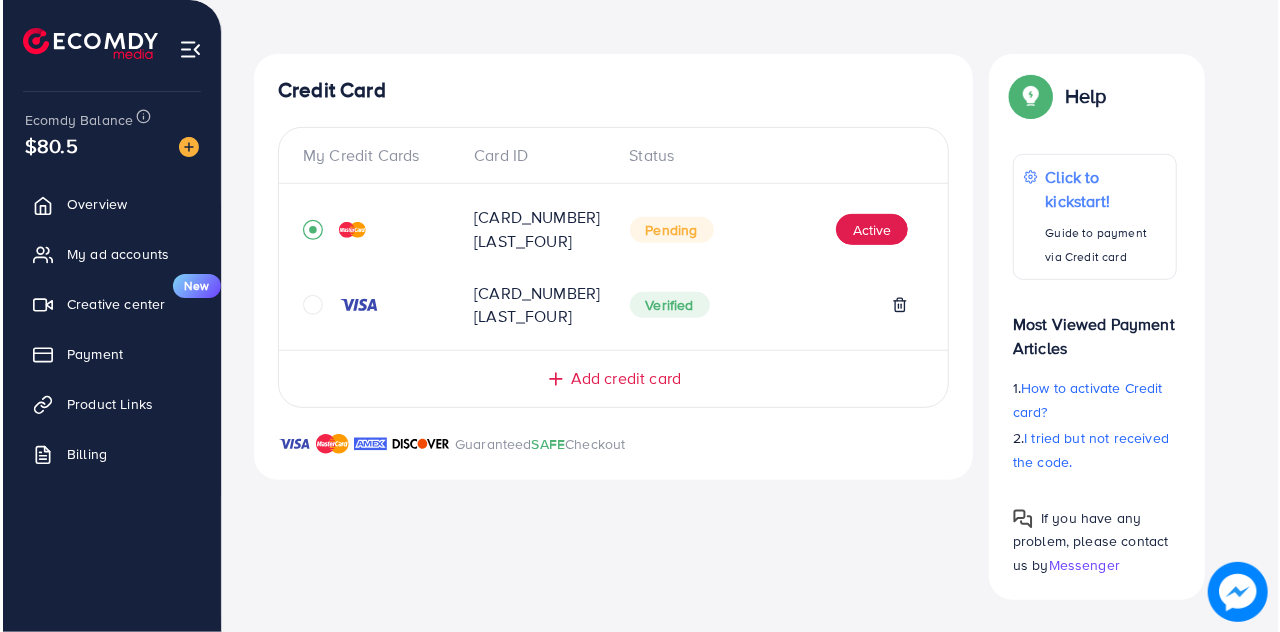 scroll, scrollTop: 325, scrollLeft: 0, axis: vertical 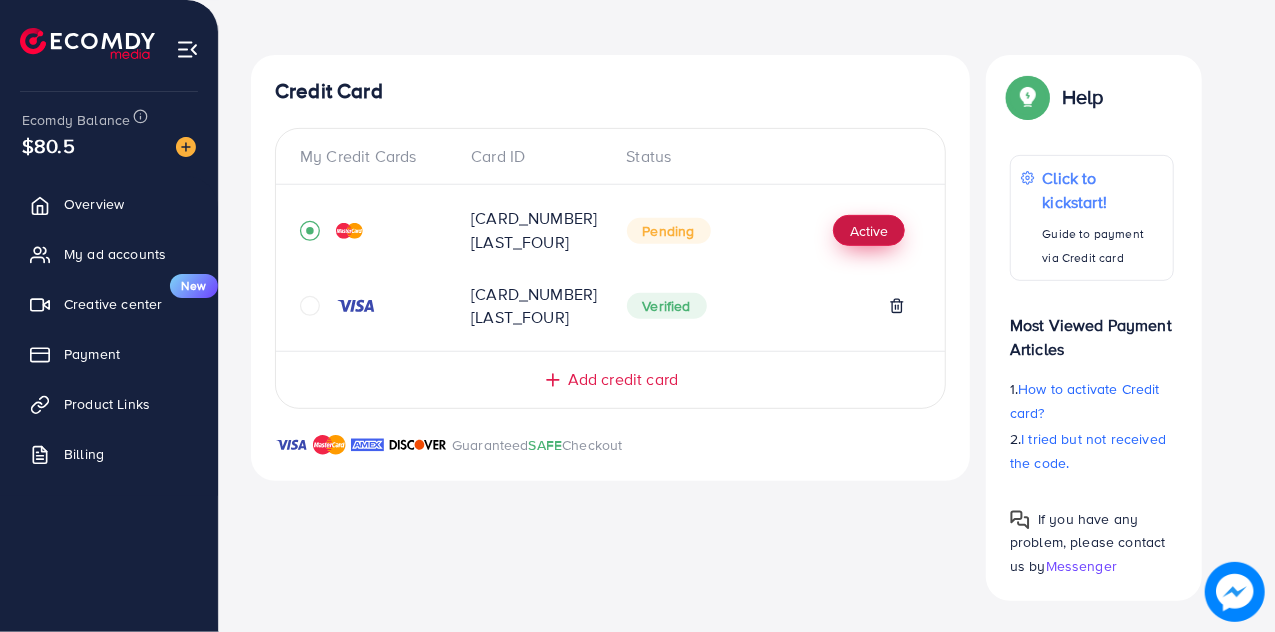 click on "Active" at bounding box center (869, 231) 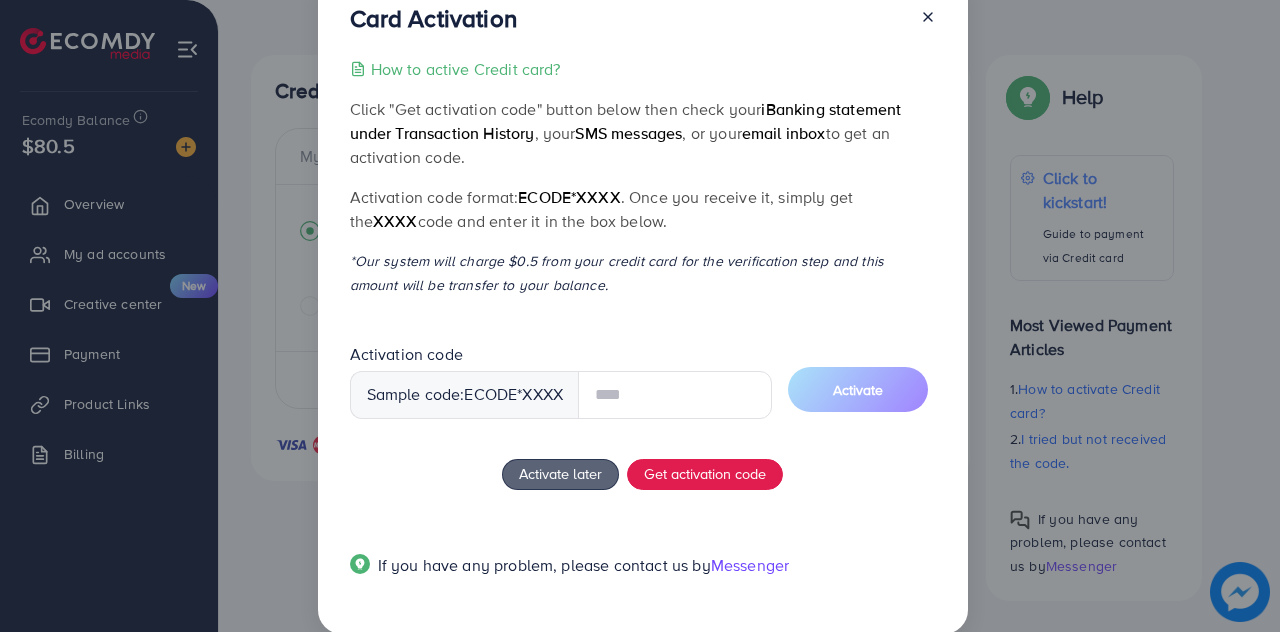 scroll, scrollTop: 85, scrollLeft: 0, axis: vertical 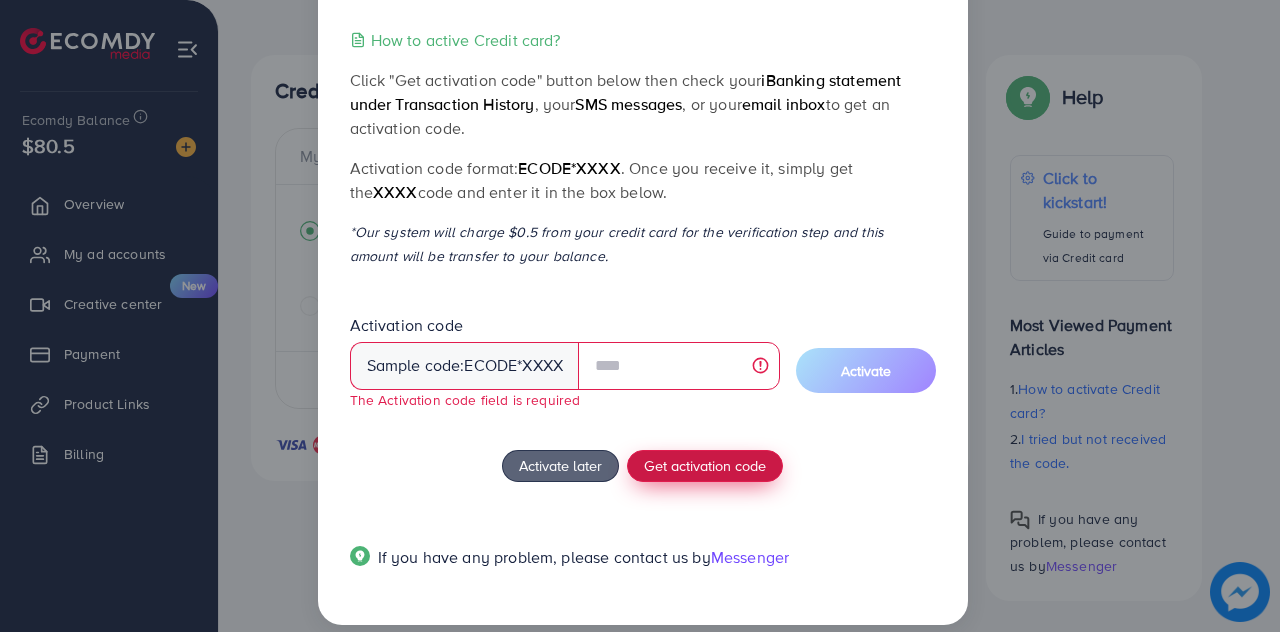 click on "How to active Credit card?   Click "Get activation code" button below then check your  iBanking statement under Transaction History , your  SMS messages , or your  email inbox  to get an activation code.   Activation code format:  ecode*XXXX . Once you receive it, simply get the  XXXX  code and enter it in the box below.   *Our system will charge $0.5 from your credit card for the verification step and this amount will be transfer to your balance.   Activation code   Sample code:  ecode *XXXX  The Activation code field is required  Activate   Activate later   Get activation code   If you have any problem, please contact us by   Messenger" at bounding box center [643, 310] 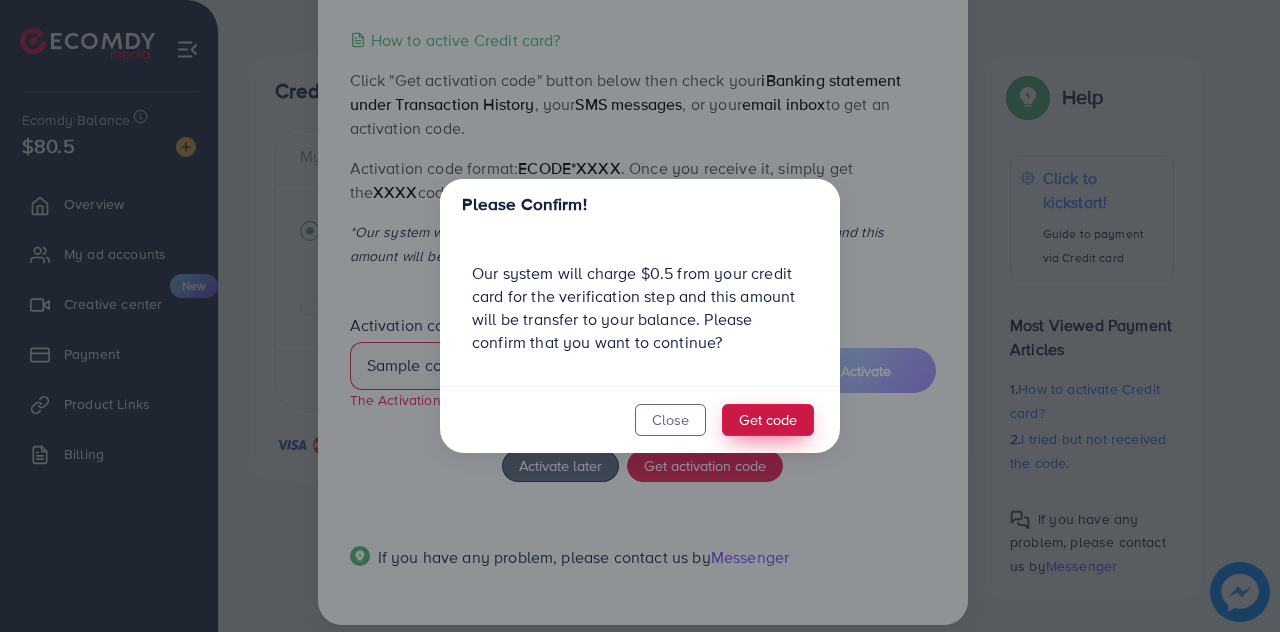 click on "Get code" at bounding box center (768, 420) 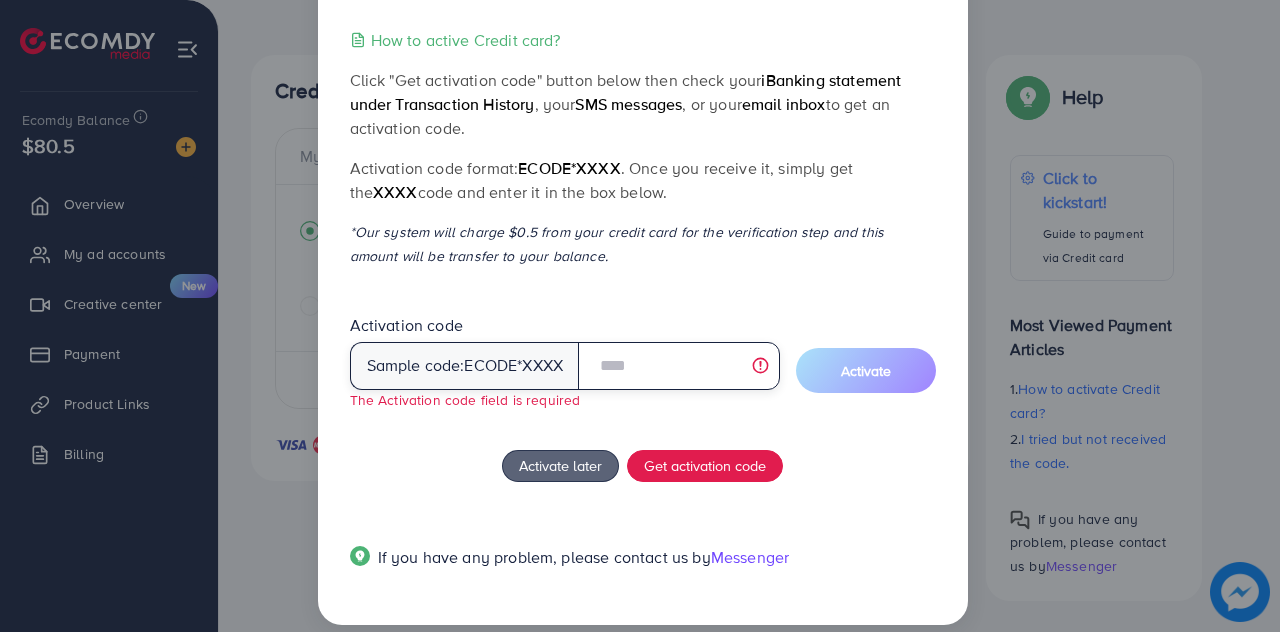 click at bounding box center (678, 366) 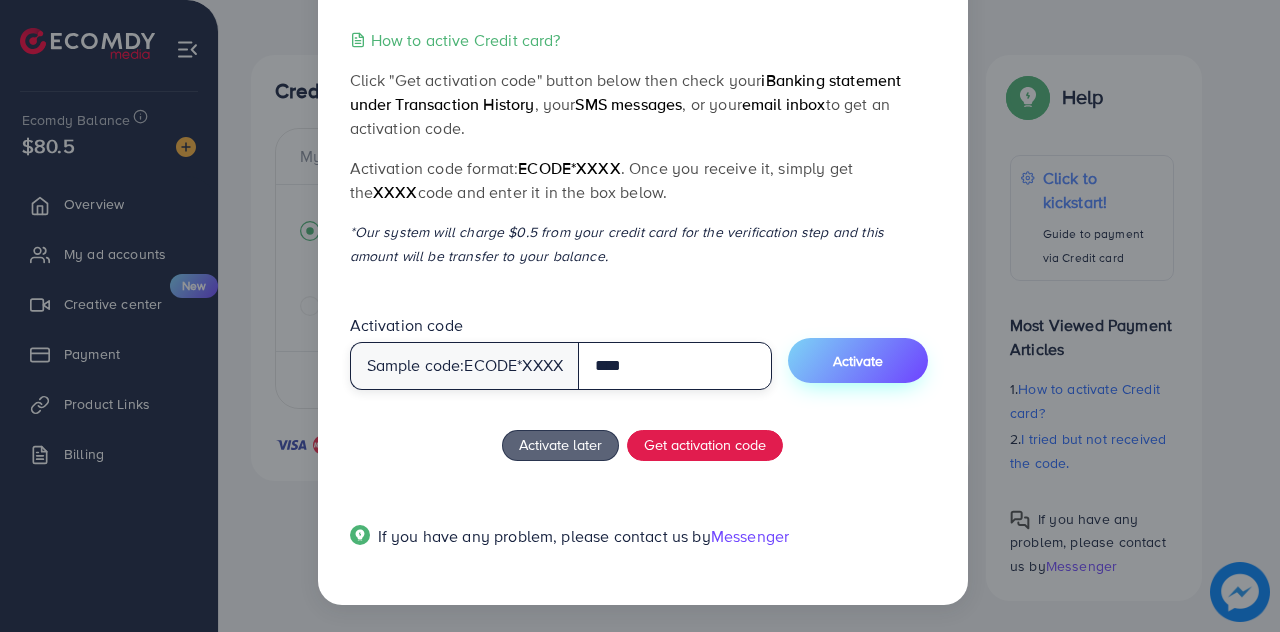 type on "****" 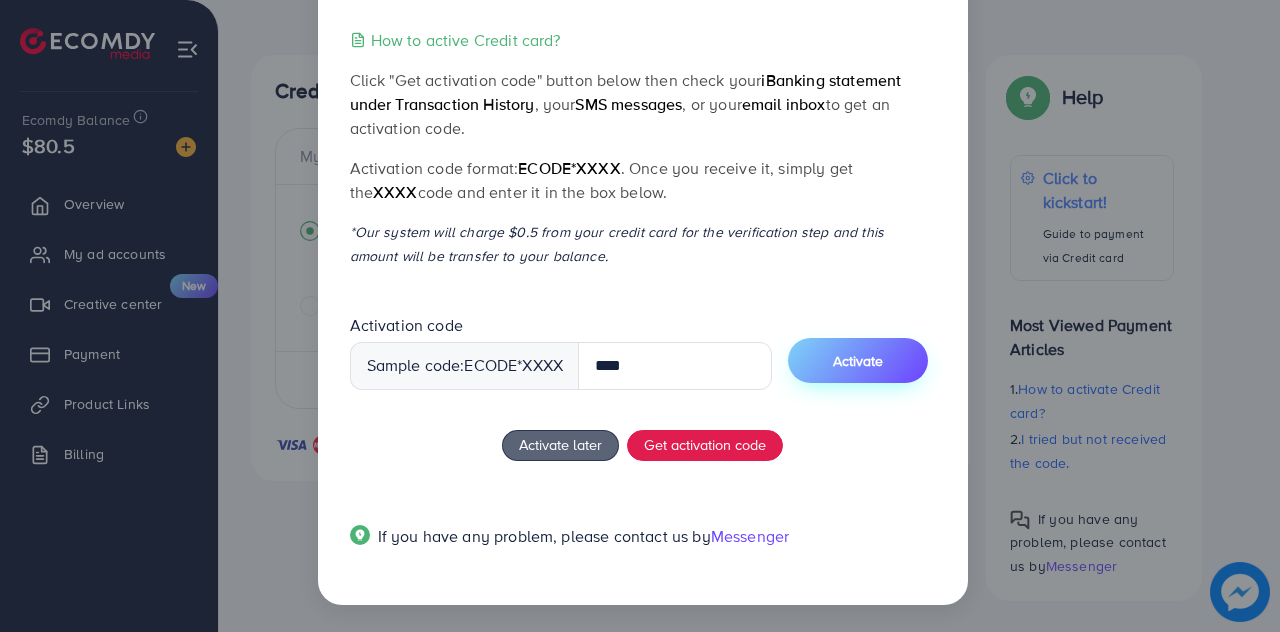 click on "Activate" at bounding box center (858, 361) 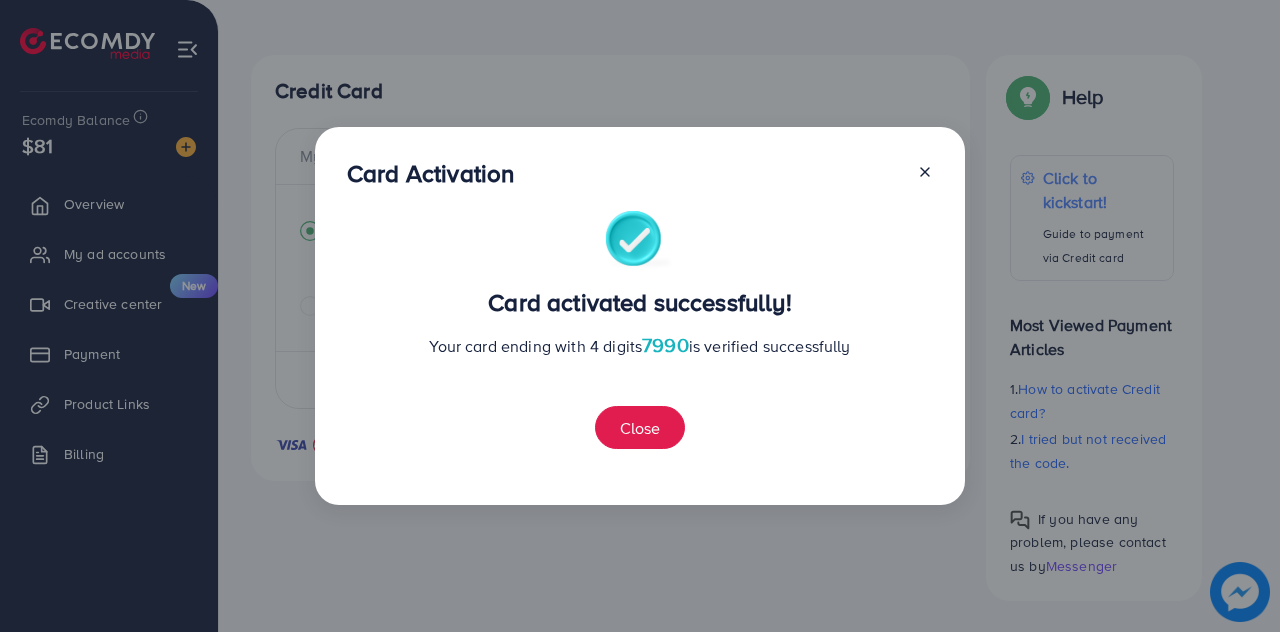 scroll, scrollTop: 331, scrollLeft: 0, axis: vertical 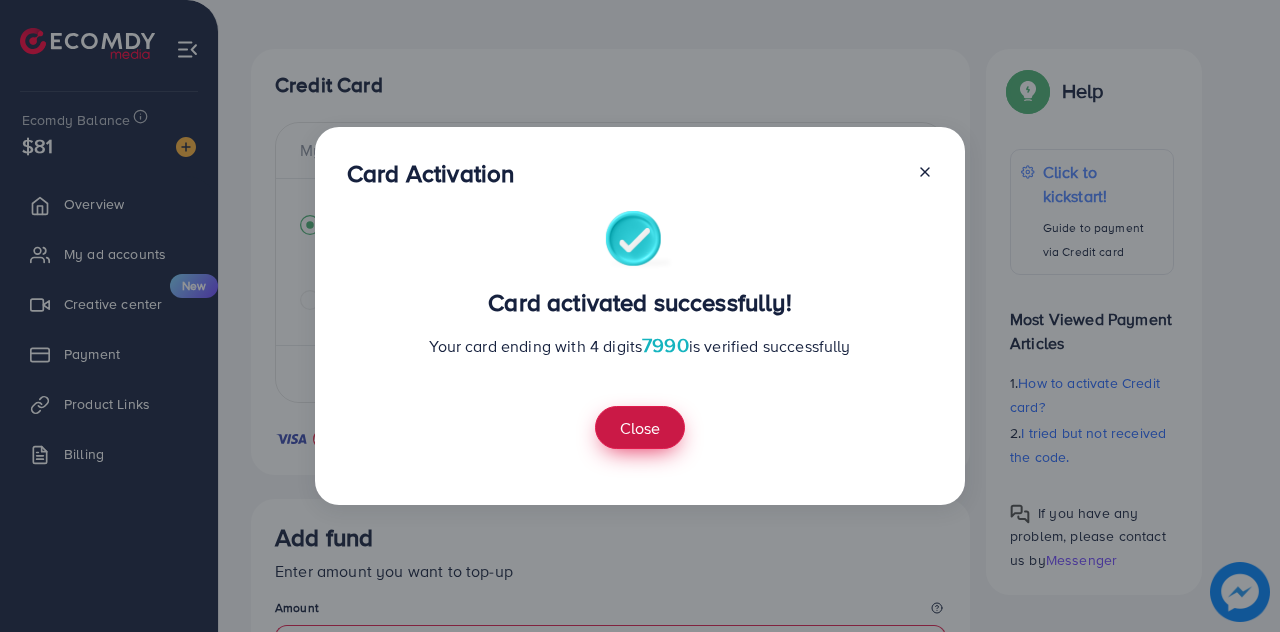 click on "Close" at bounding box center [640, 427] 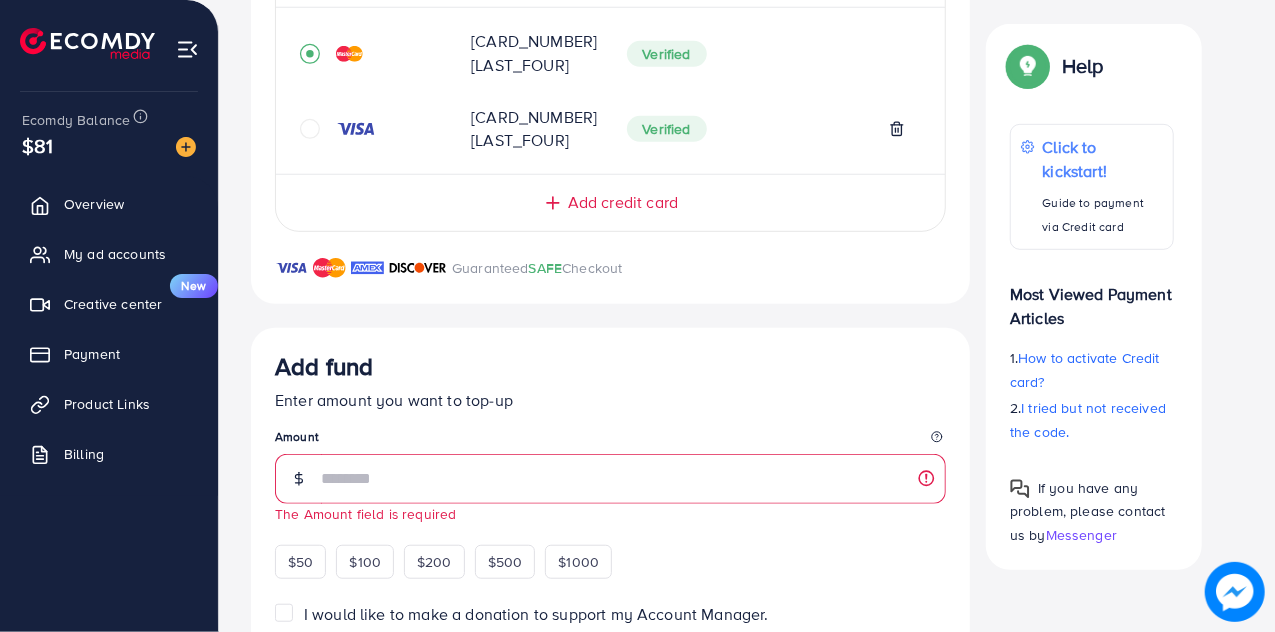 scroll, scrollTop: 631, scrollLeft: 0, axis: vertical 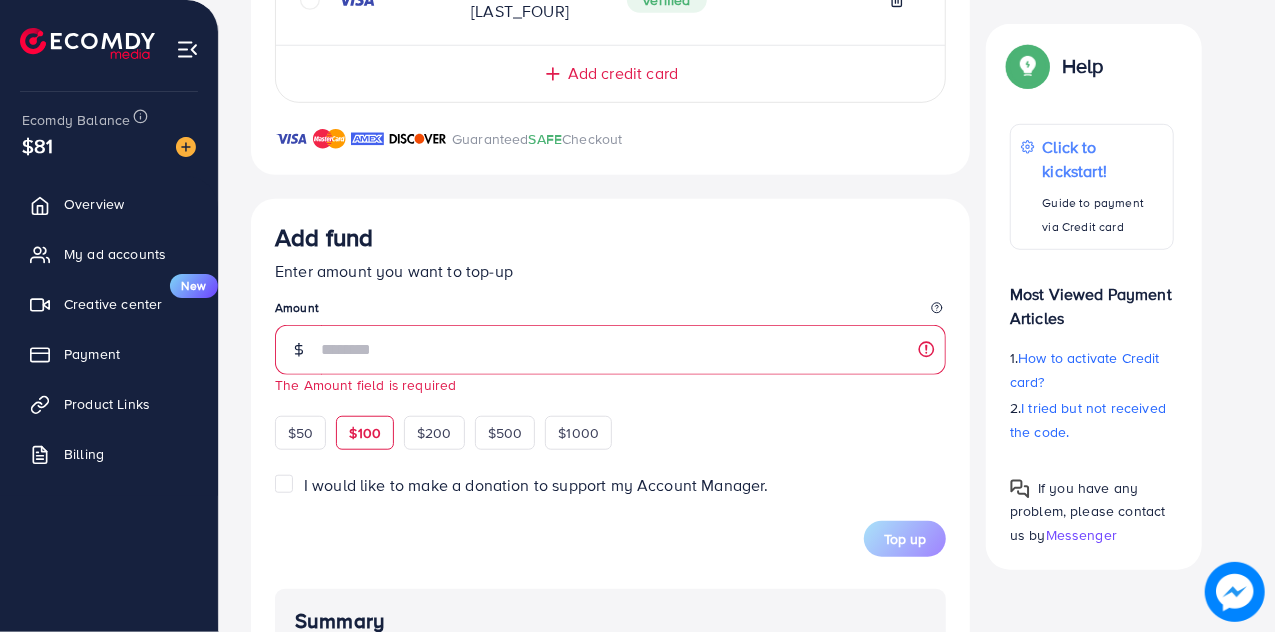 click on "$100" at bounding box center [365, 433] 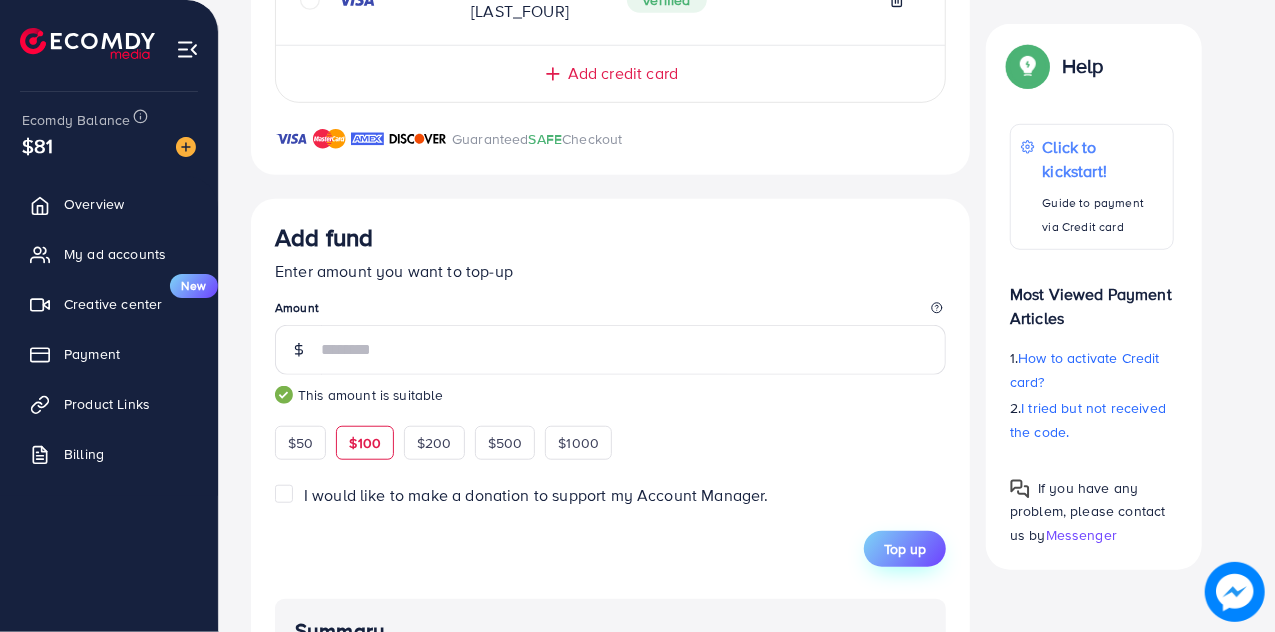 click on "Top up" at bounding box center (905, 549) 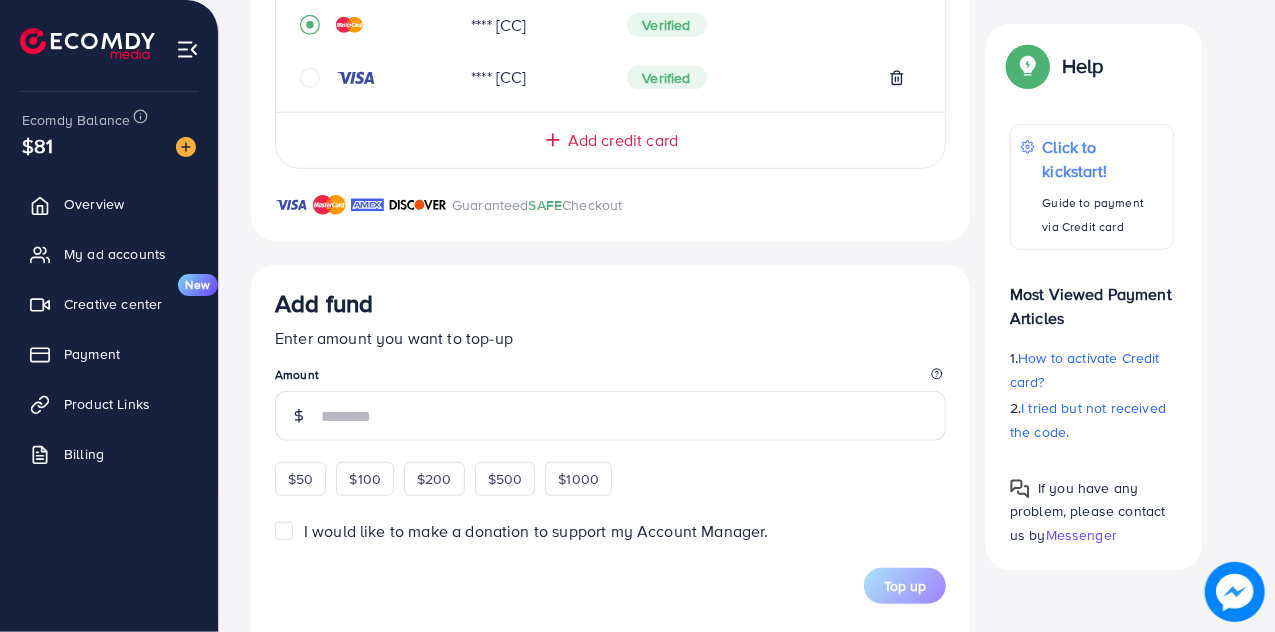 scroll, scrollTop: 617, scrollLeft: 0, axis: vertical 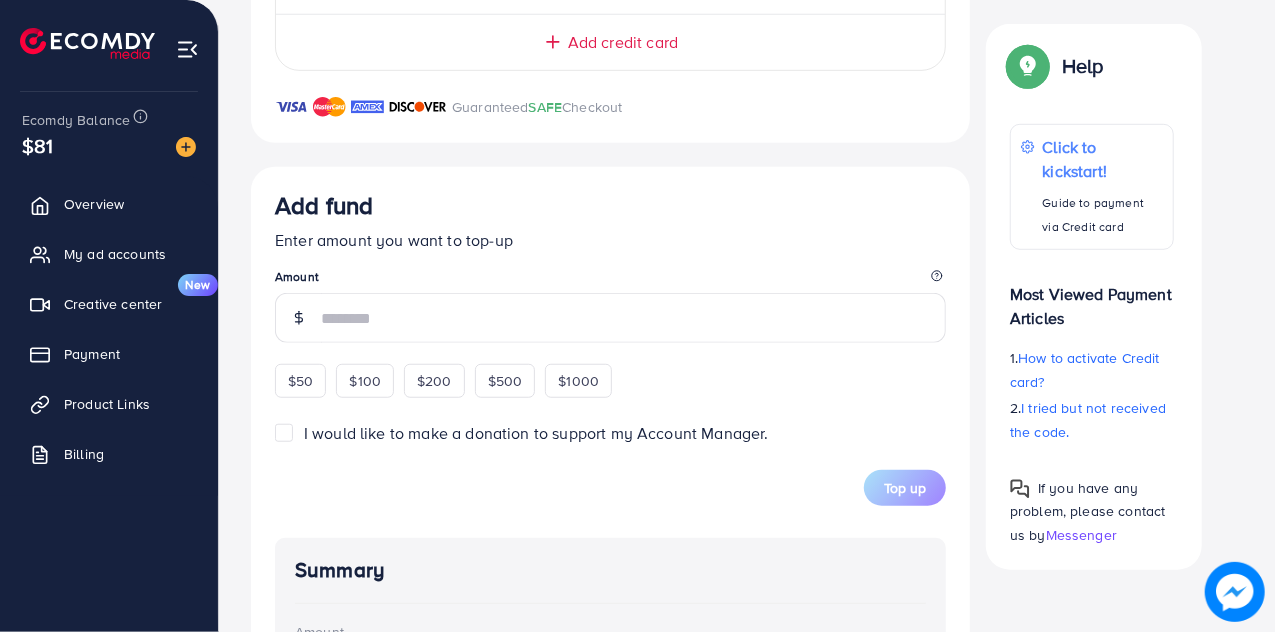 click on "$50" at bounding box center [300, 381] 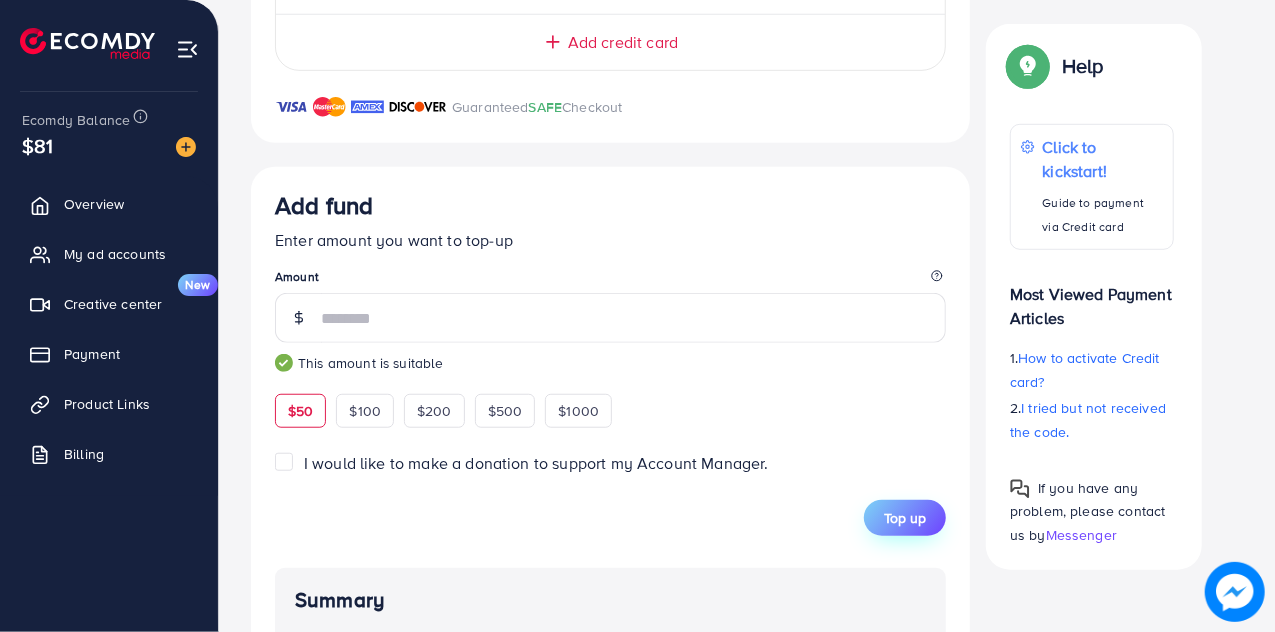 click on "Top up" at bounding box center [905, 518] 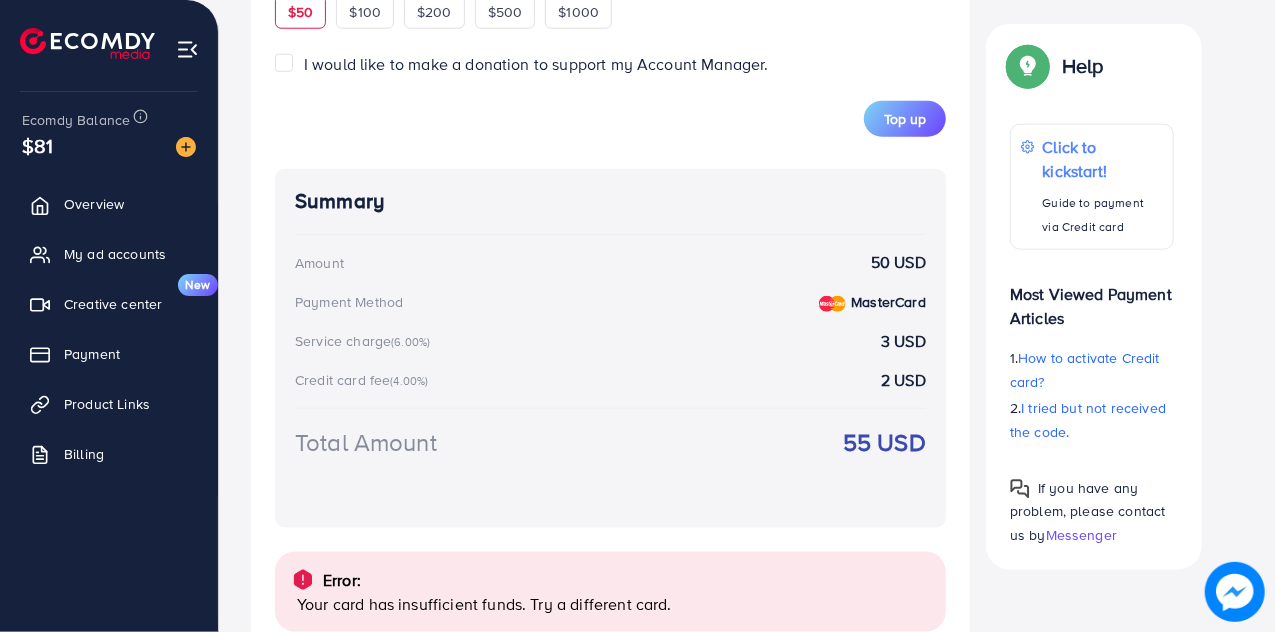 scroll, scrollTop: 1068, scrollLeft: 0, axis: vertical 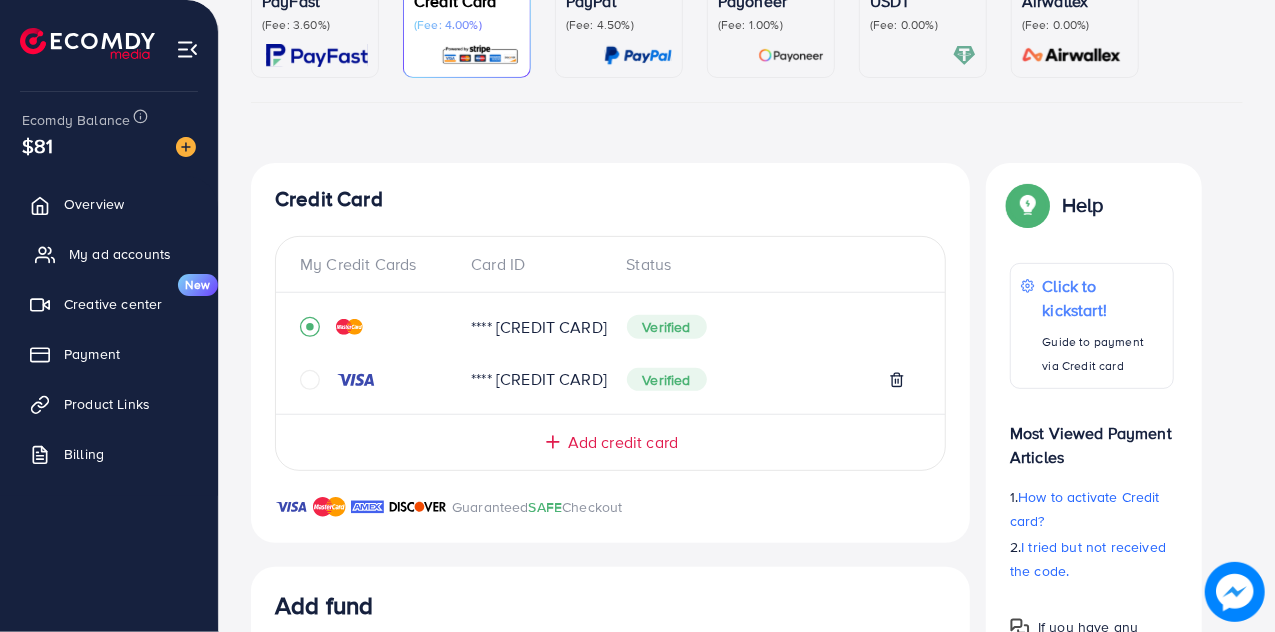 click on "My ad accounts" at bounding box center [120, 254] 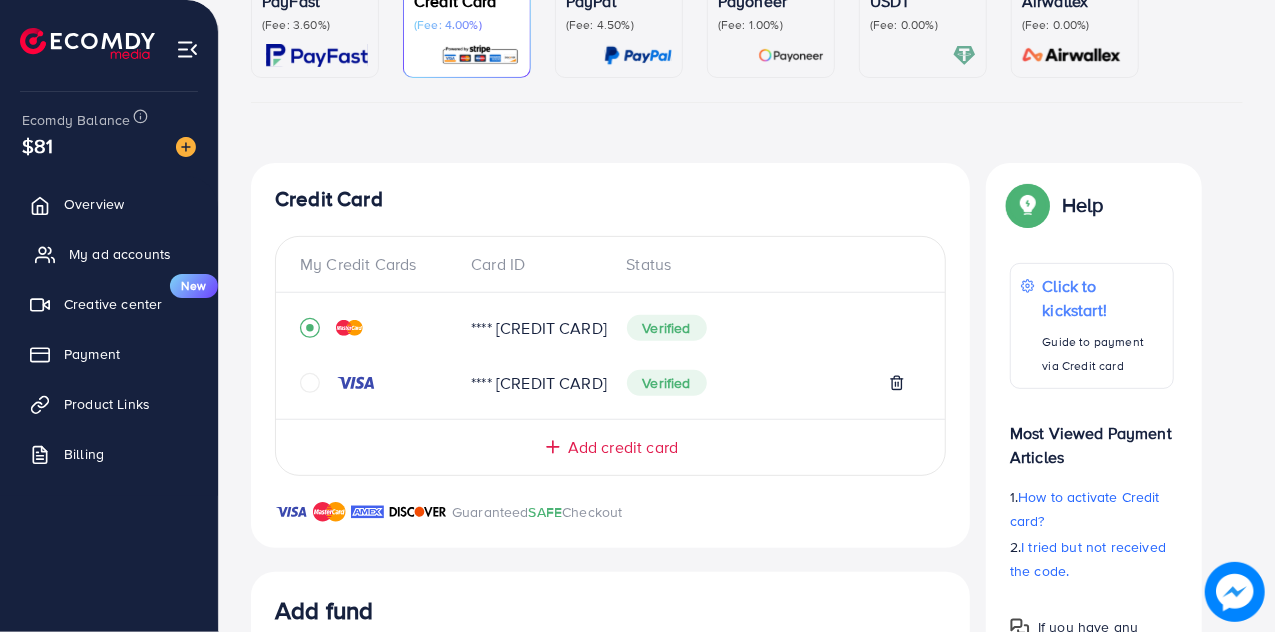 scroll, scrollTop: 0, scrollLeft: 0, axis: both 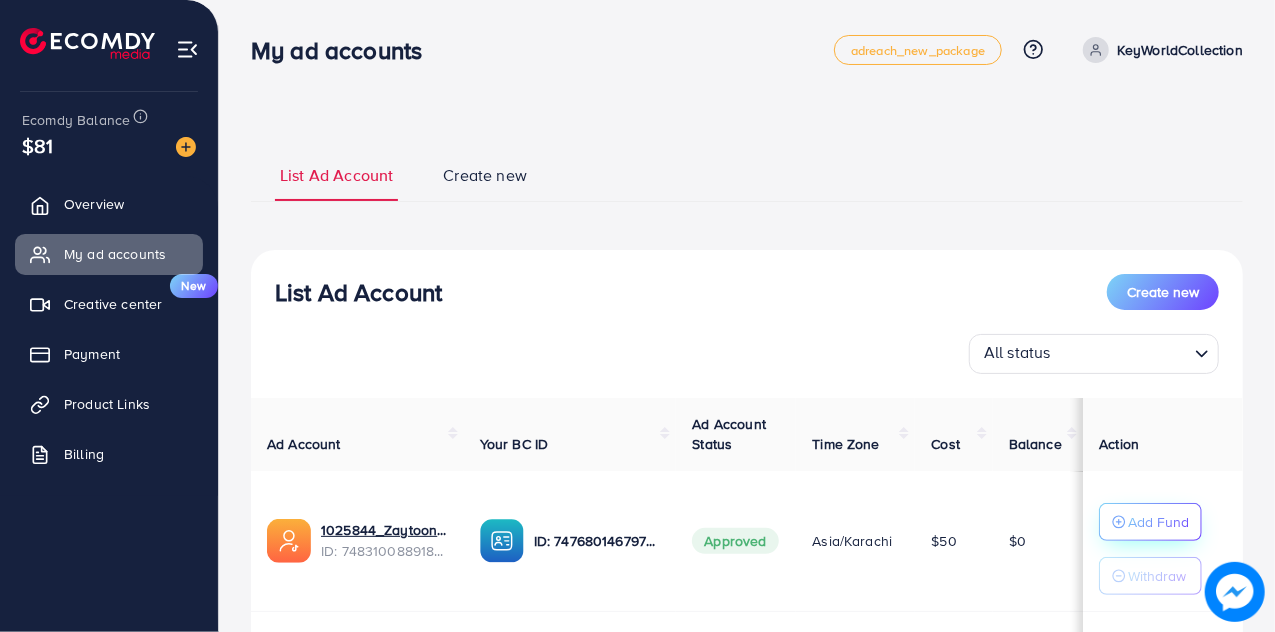 click on "Add Fund" at bounding box center [1158, 522] 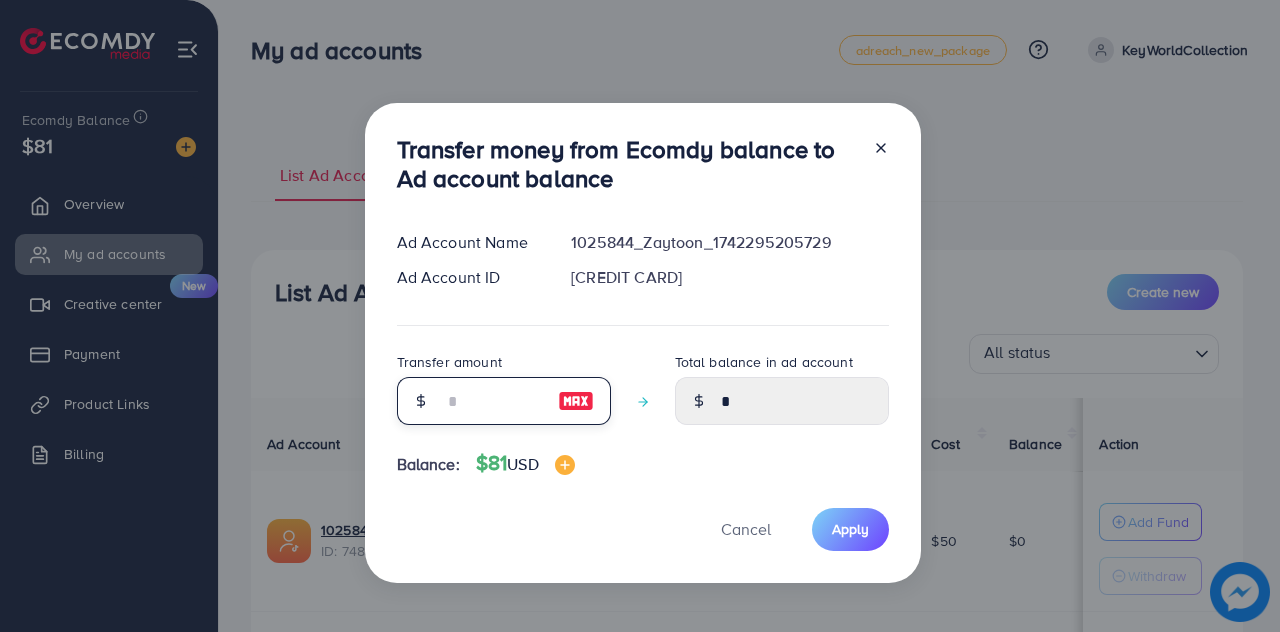 click at bounding box center (493, 401) 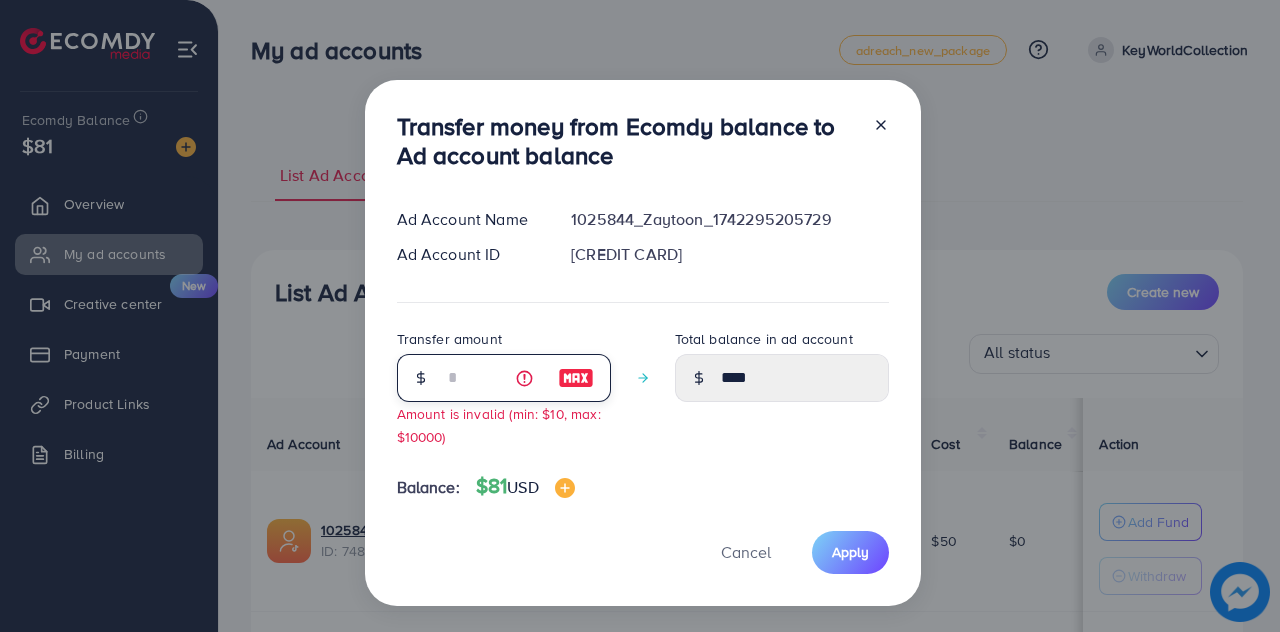 type on "**" 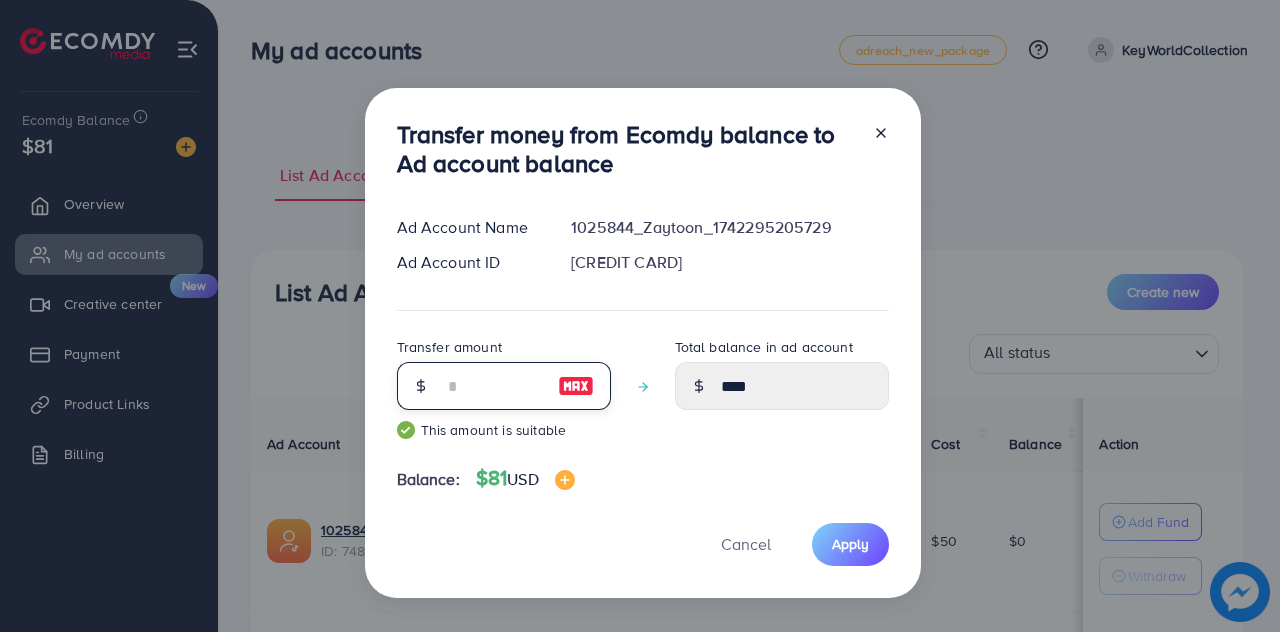 type on "*****" 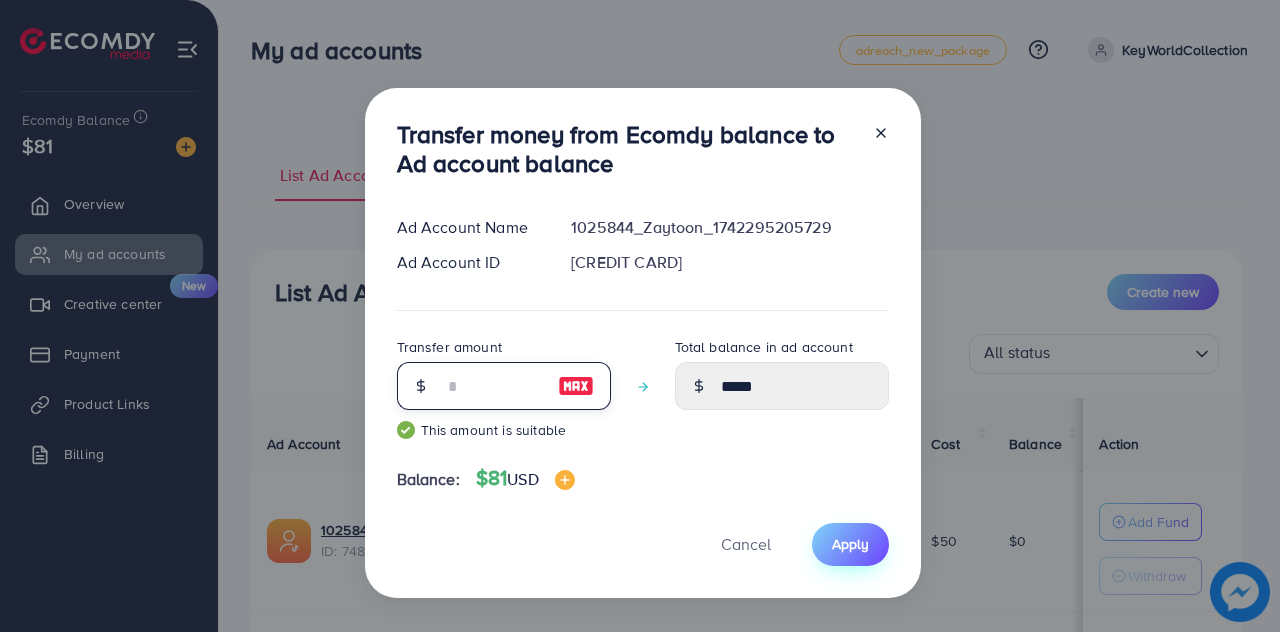 type on "**" 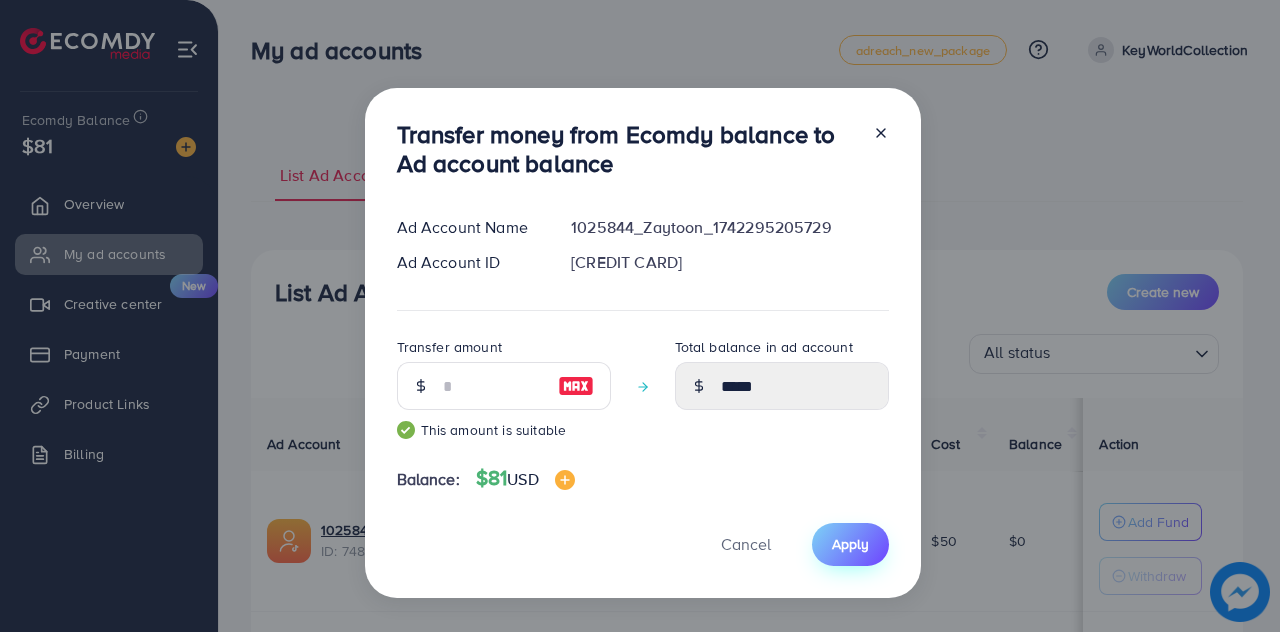 click on "Apply" at bounding box center [850, 544] 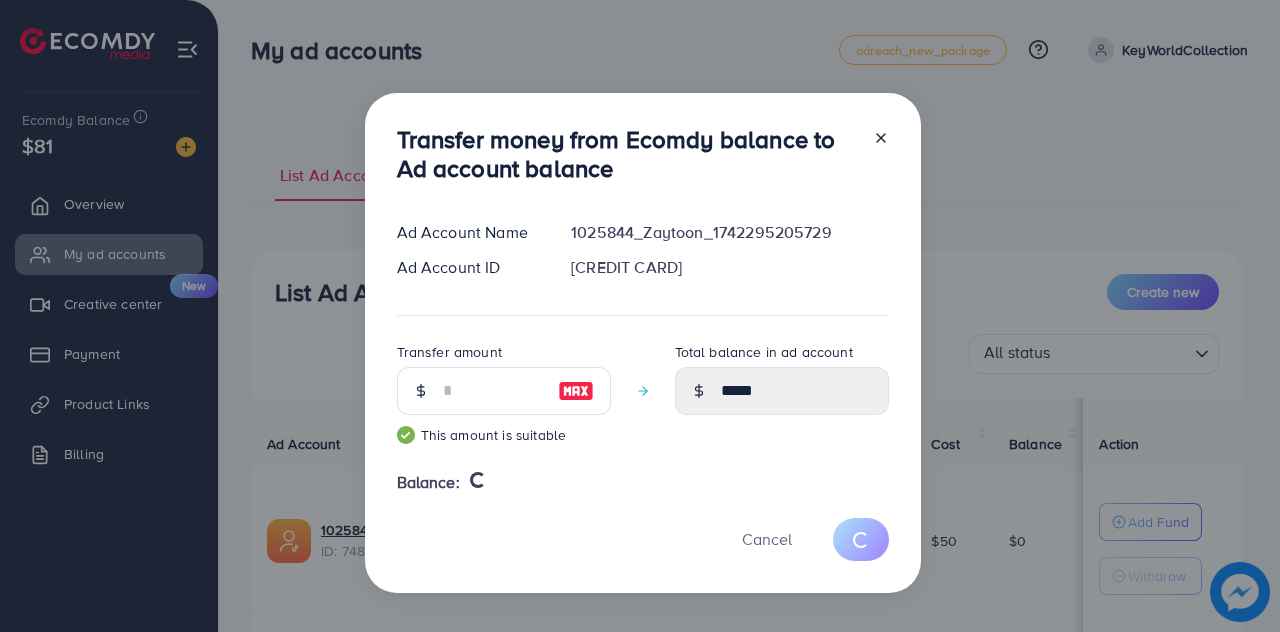 type 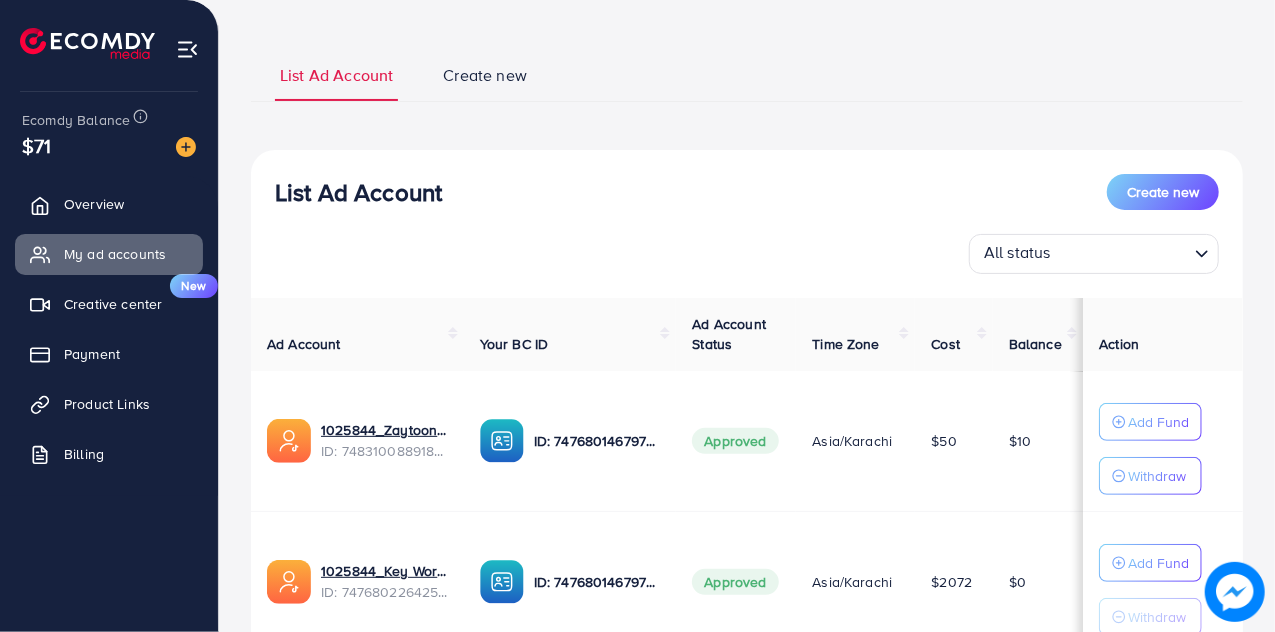 scroll, scrollTop: 261, scrollLeft: 0, axis: vertical 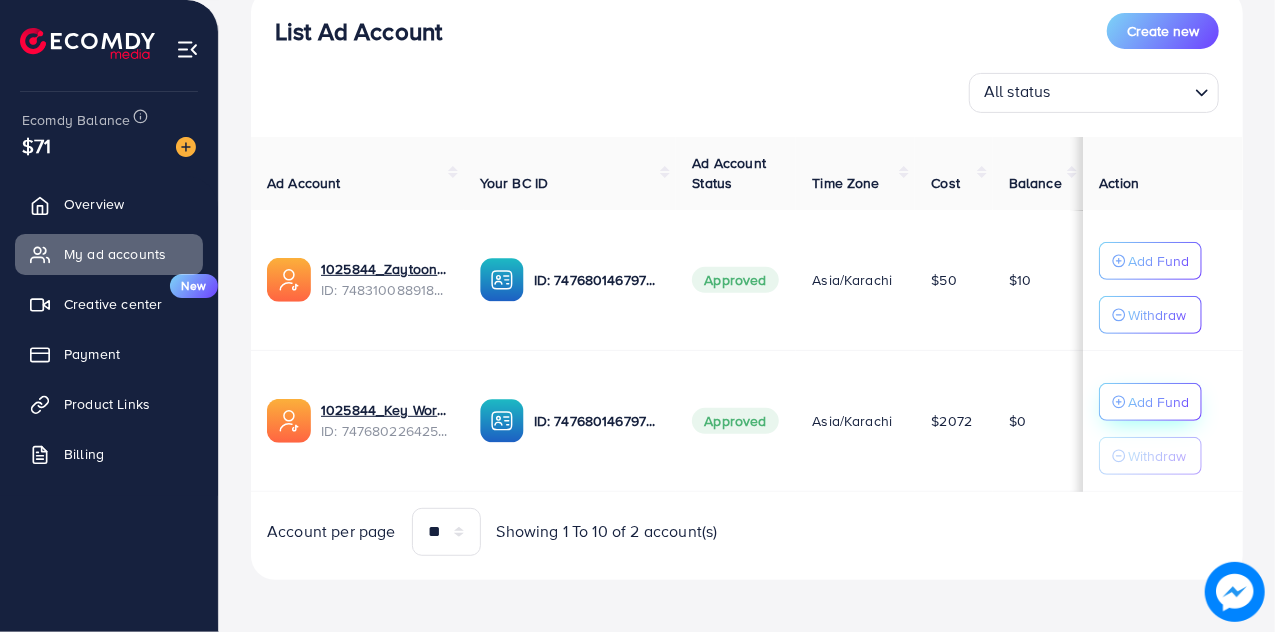 click on "Add Fund" at bounding box center [1158, 261] 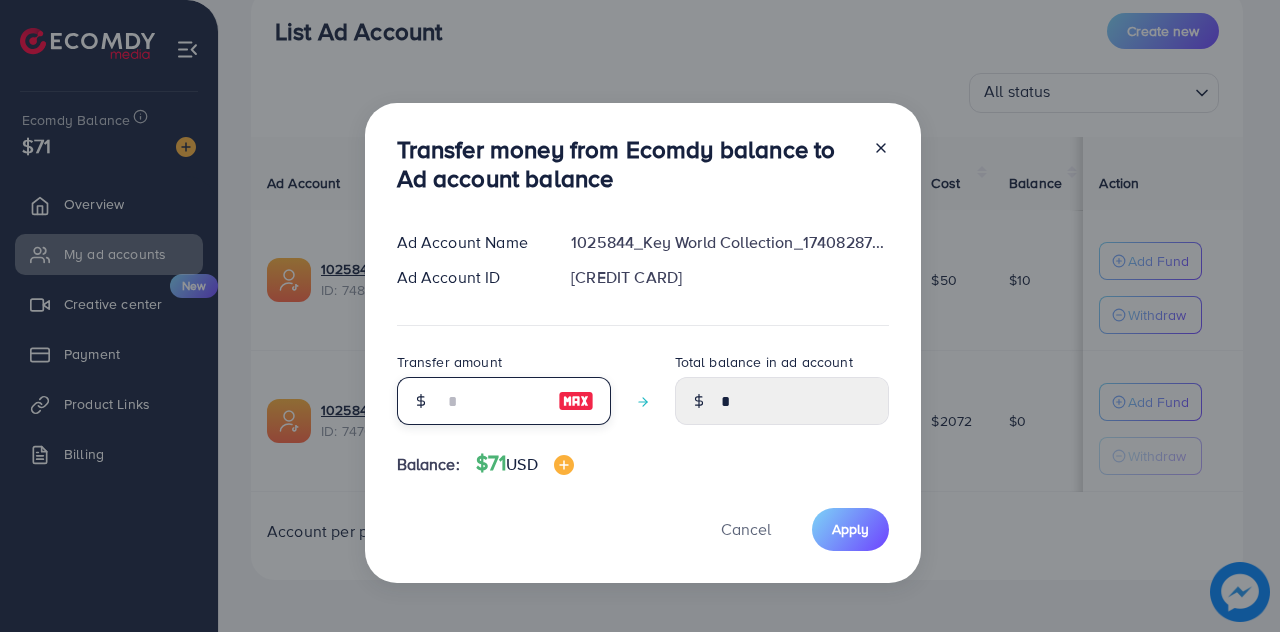 click at bounding box center (493, 401) 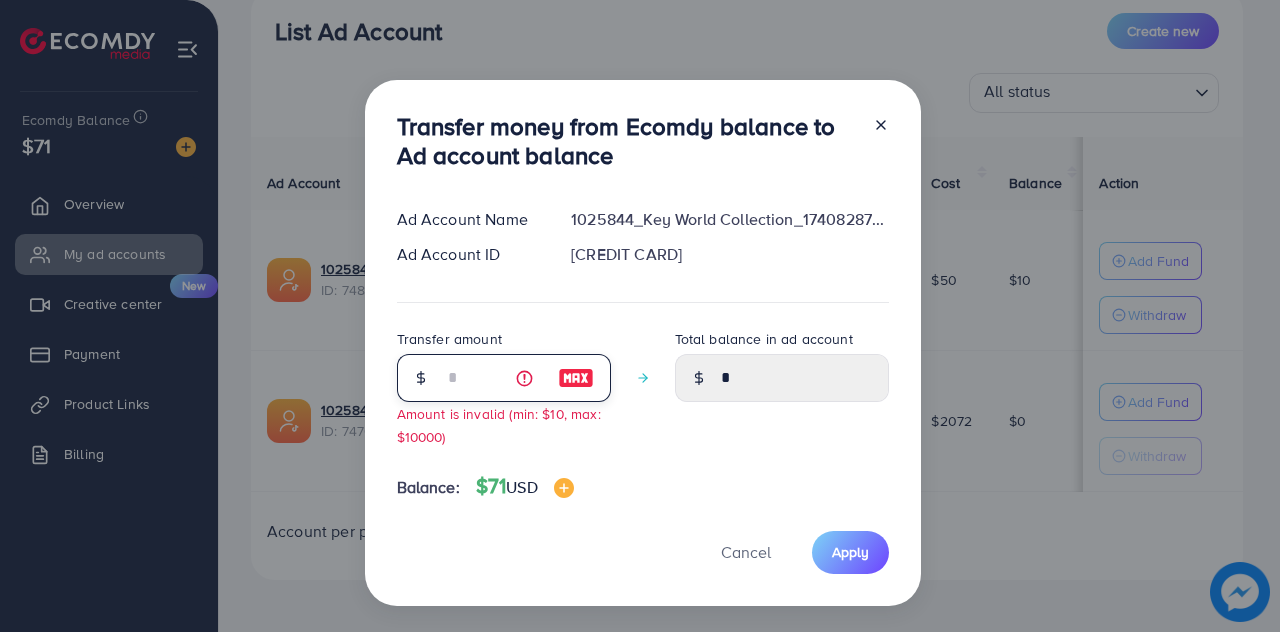 type on "****" 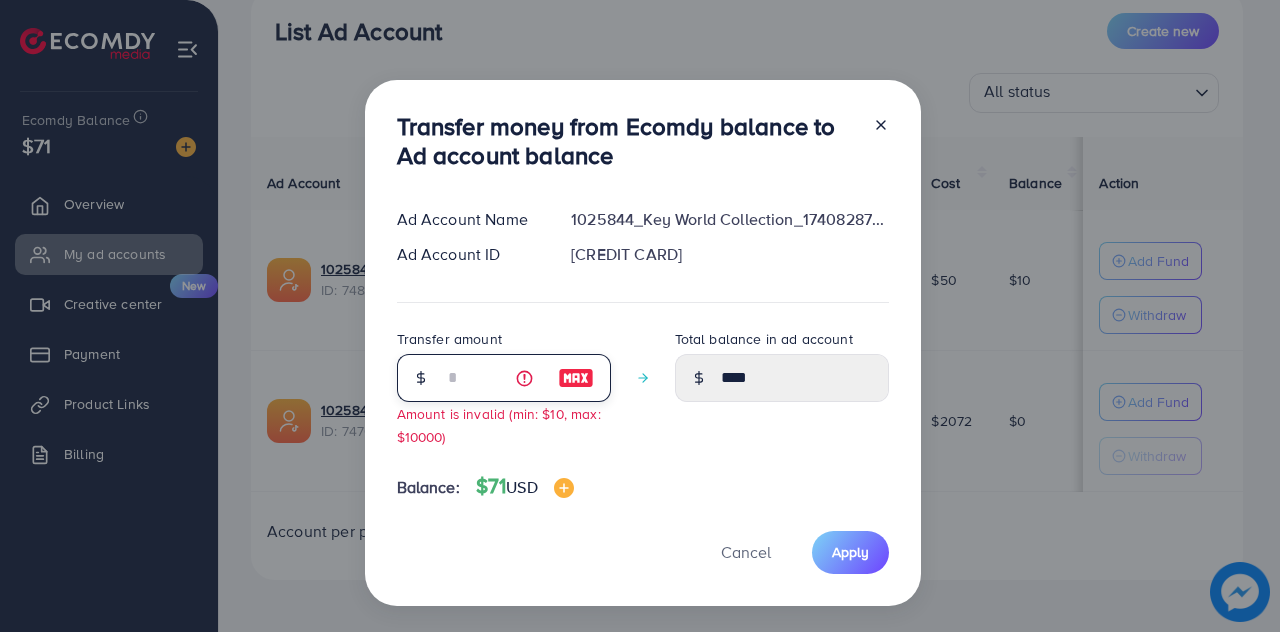 type on "**" 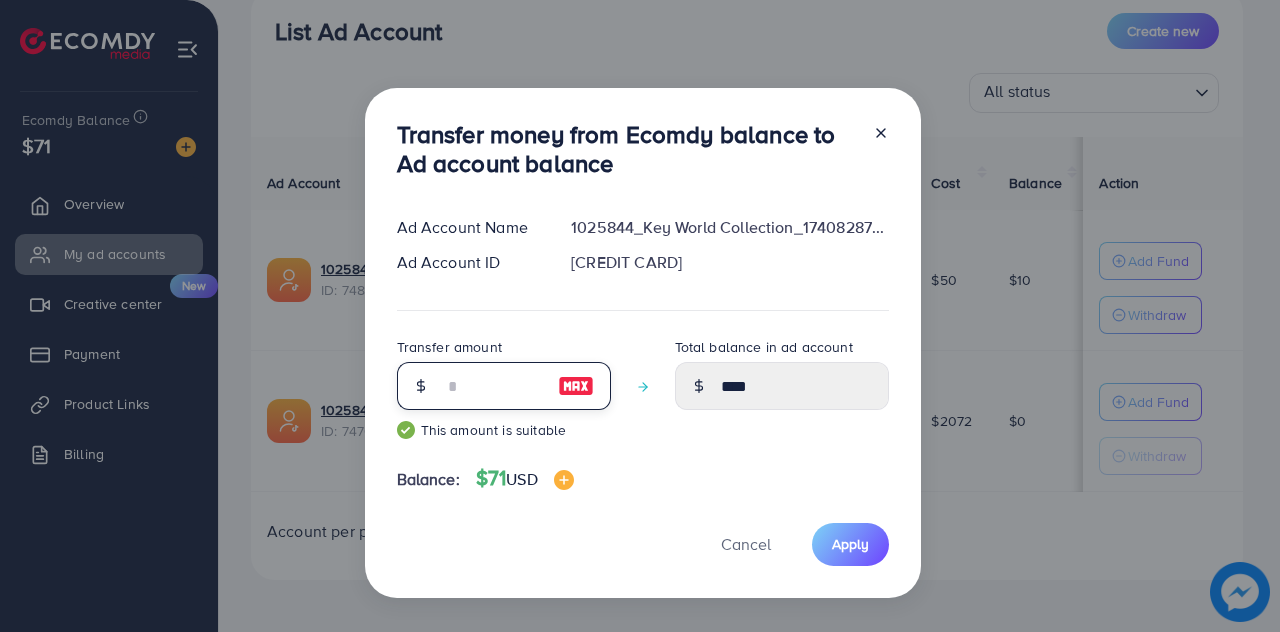 type on "*****" 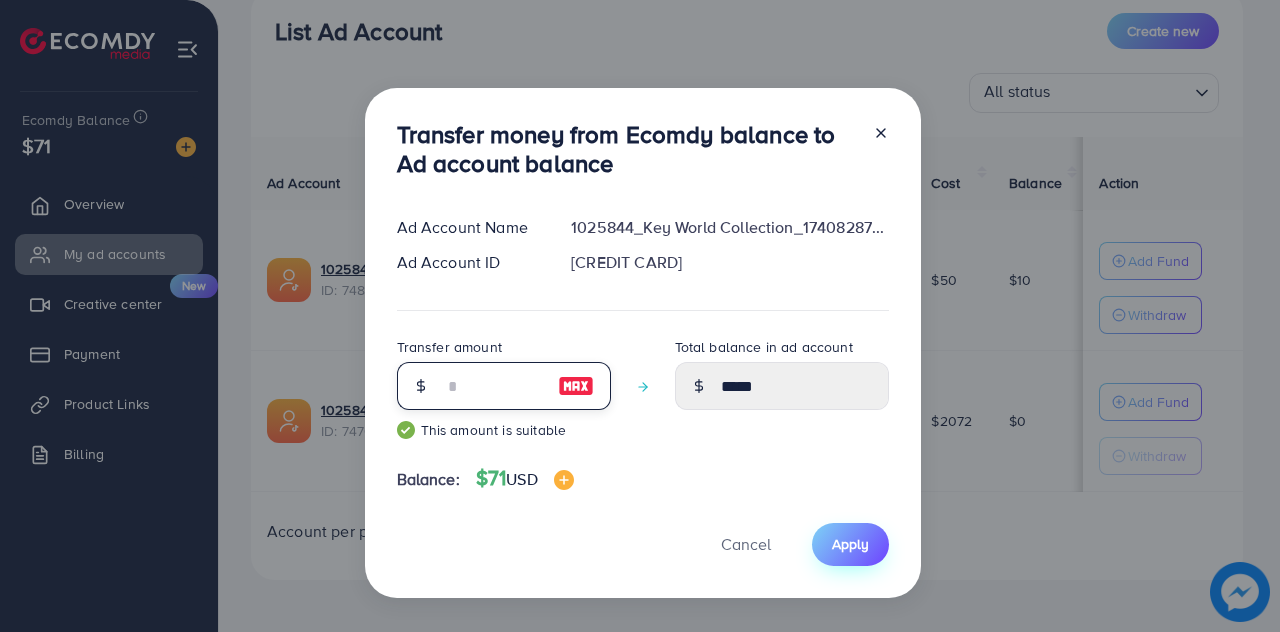type on "**" 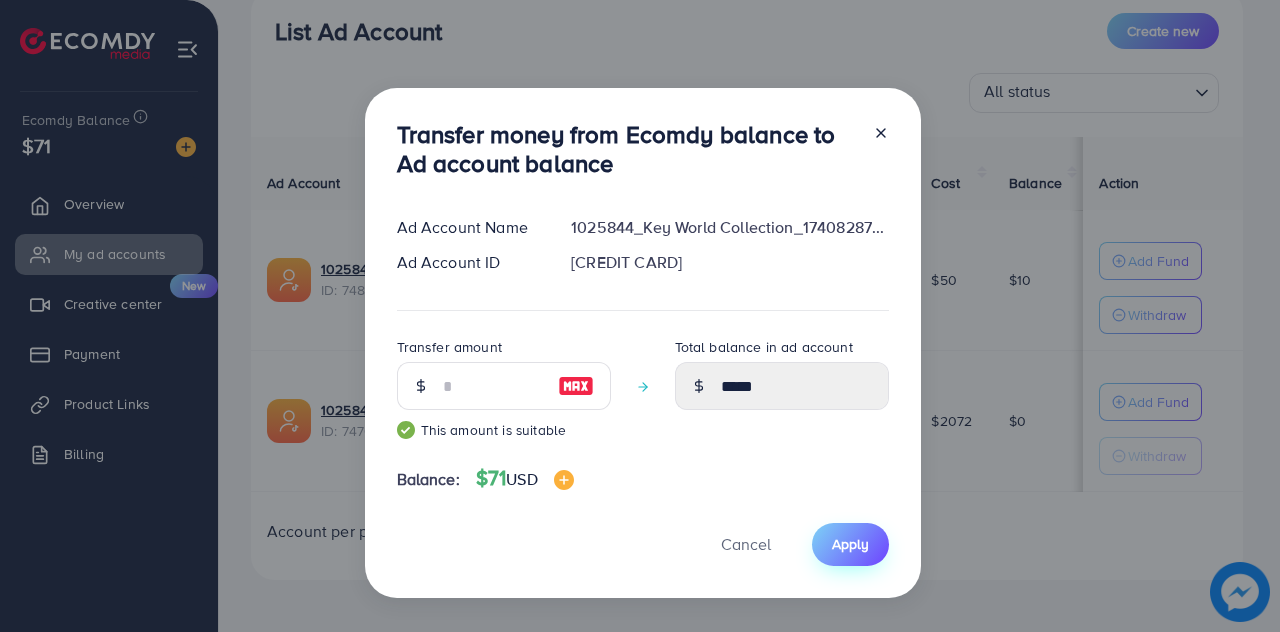 click on "Apply" at bounding box center [850, 544] 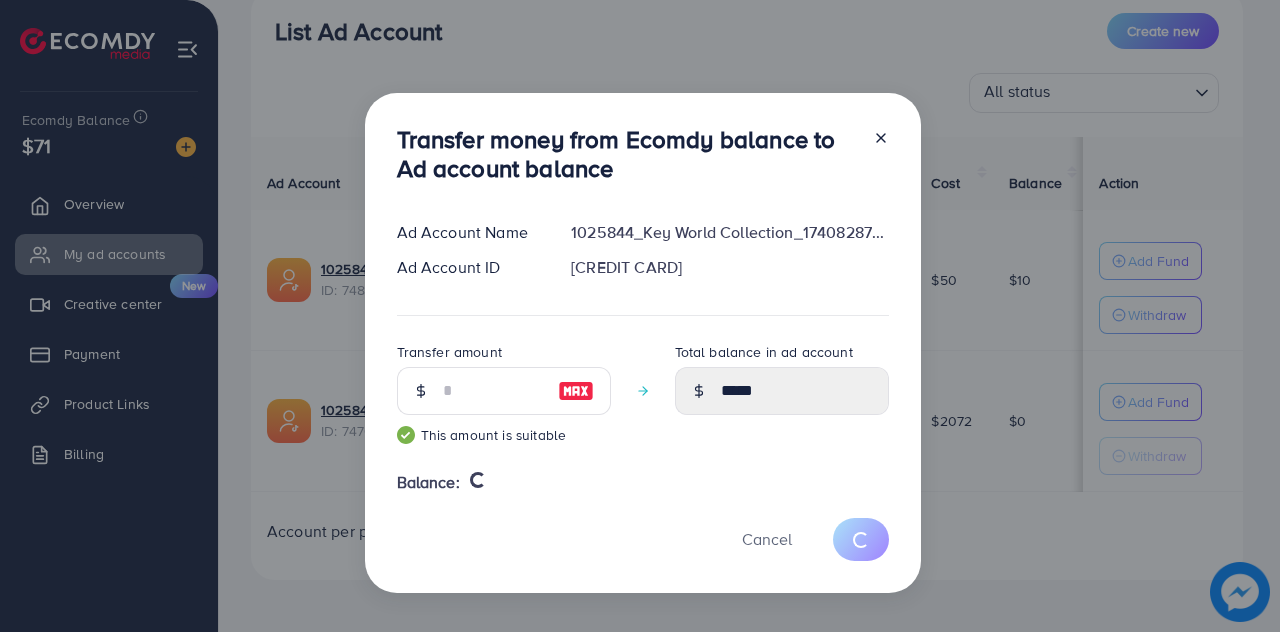 type 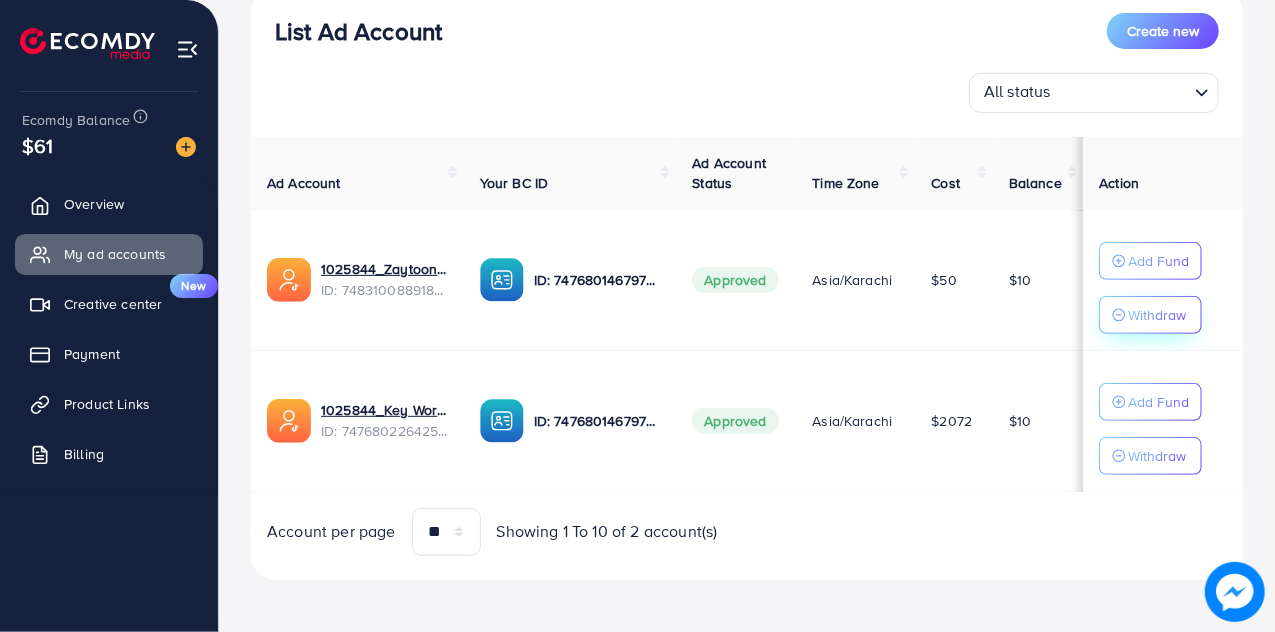 click on "Withdraw" at bounding box center (1157, 315) 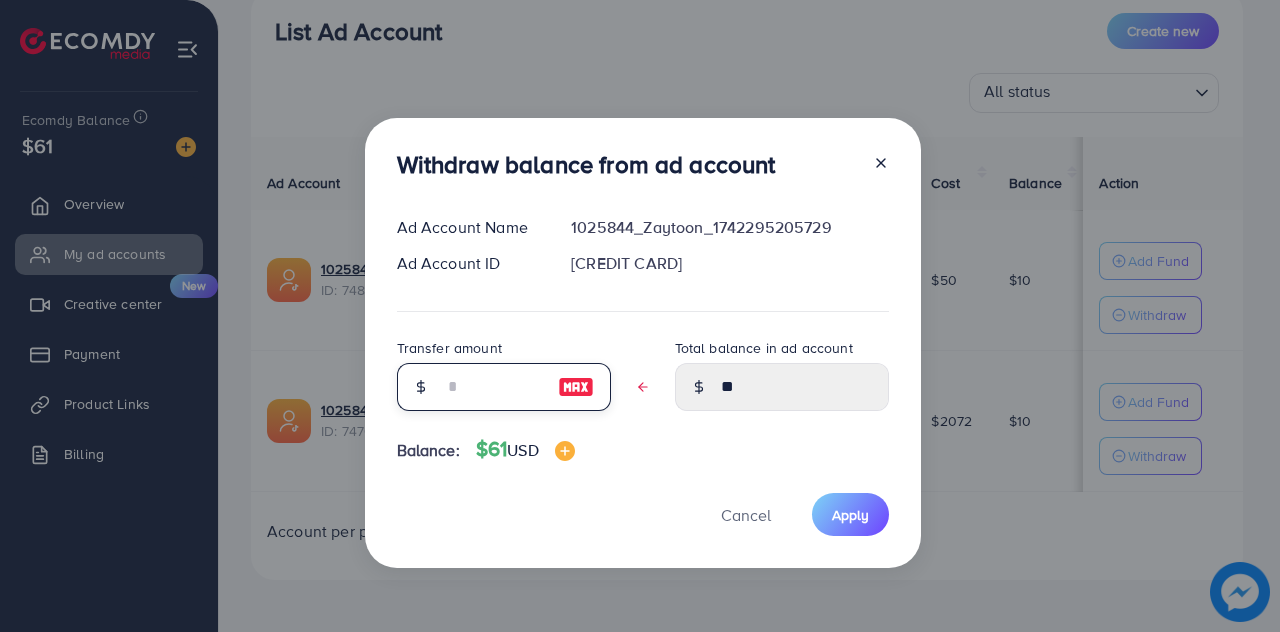 click at bounding box center (493, 387) 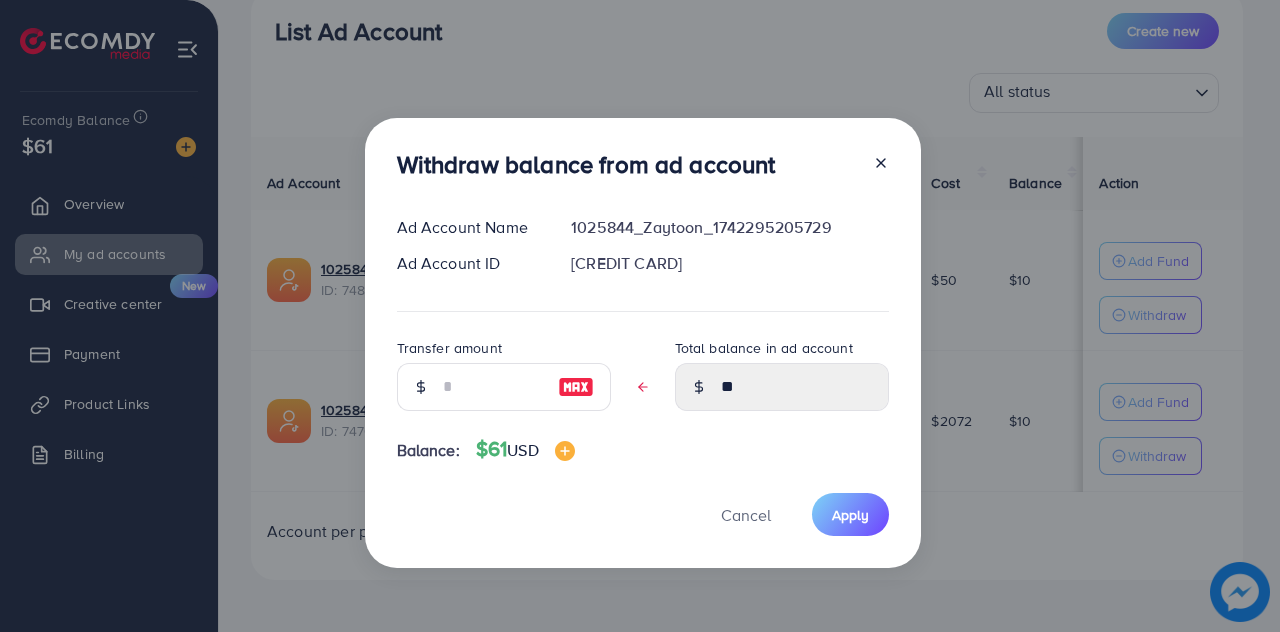 click at bounding box center (576, 387) 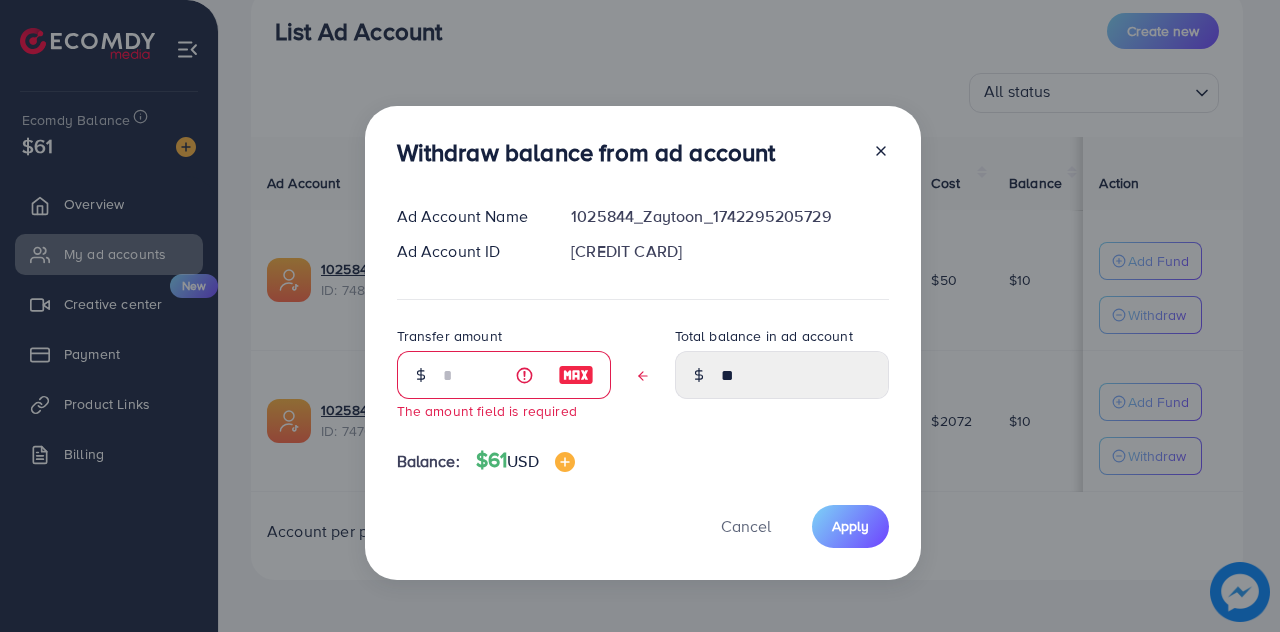 click at bounding box center [576, 375] 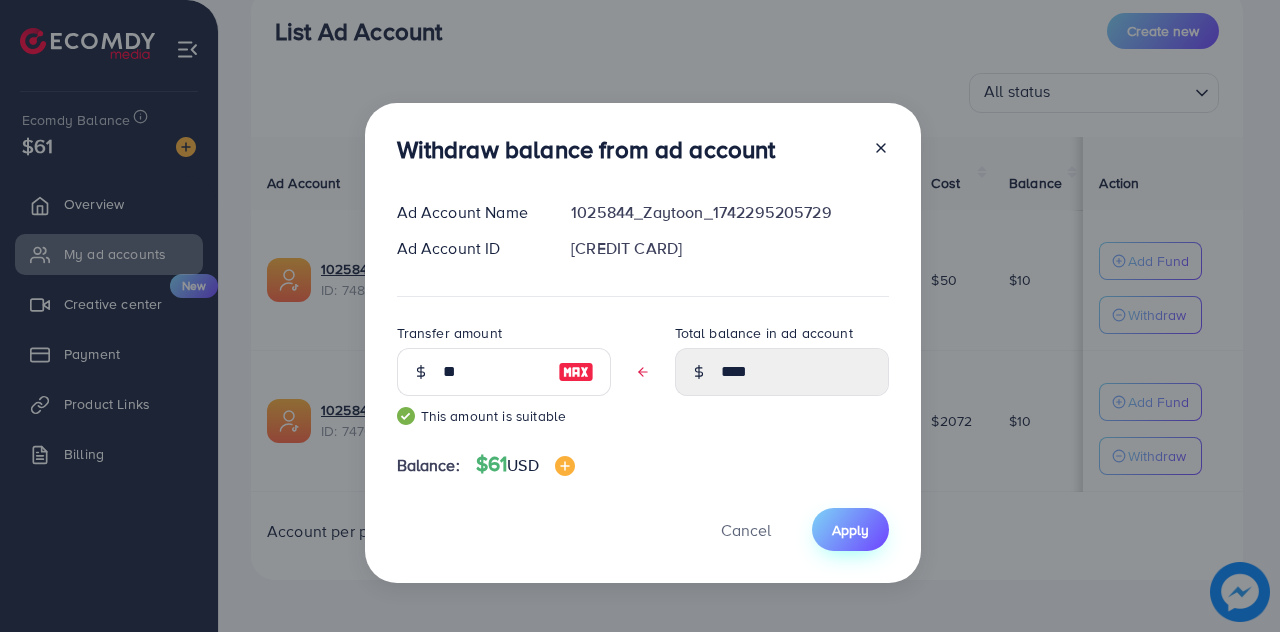 click on "Apply" at bounding box center (850, 529) 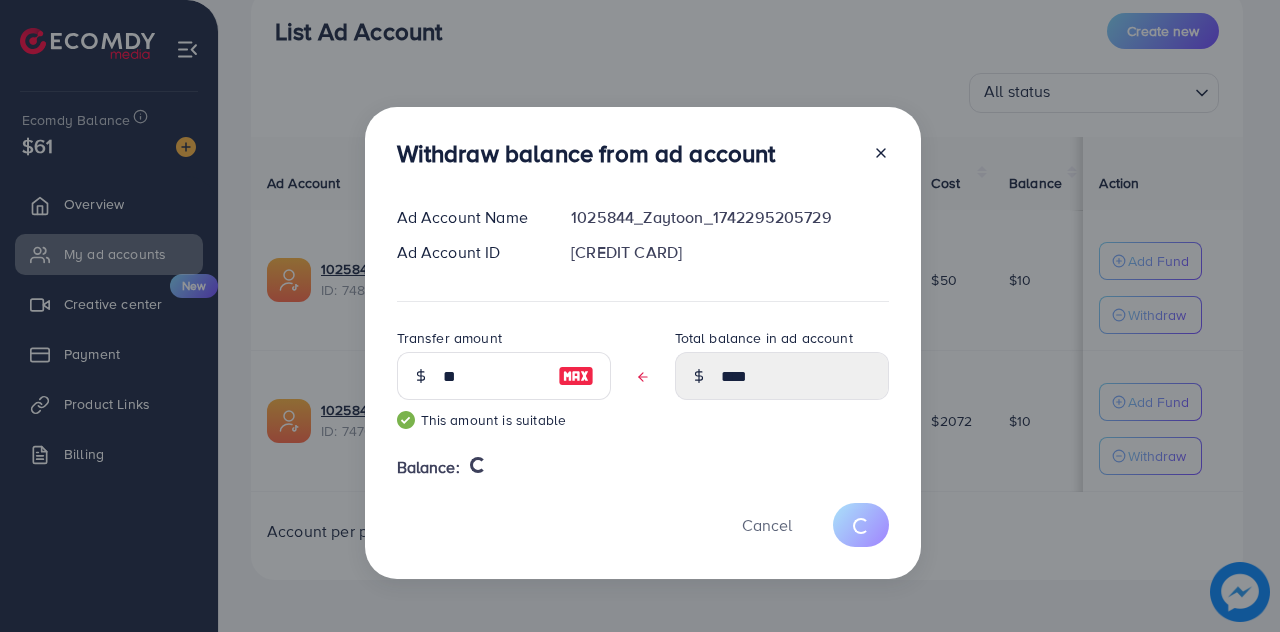 type 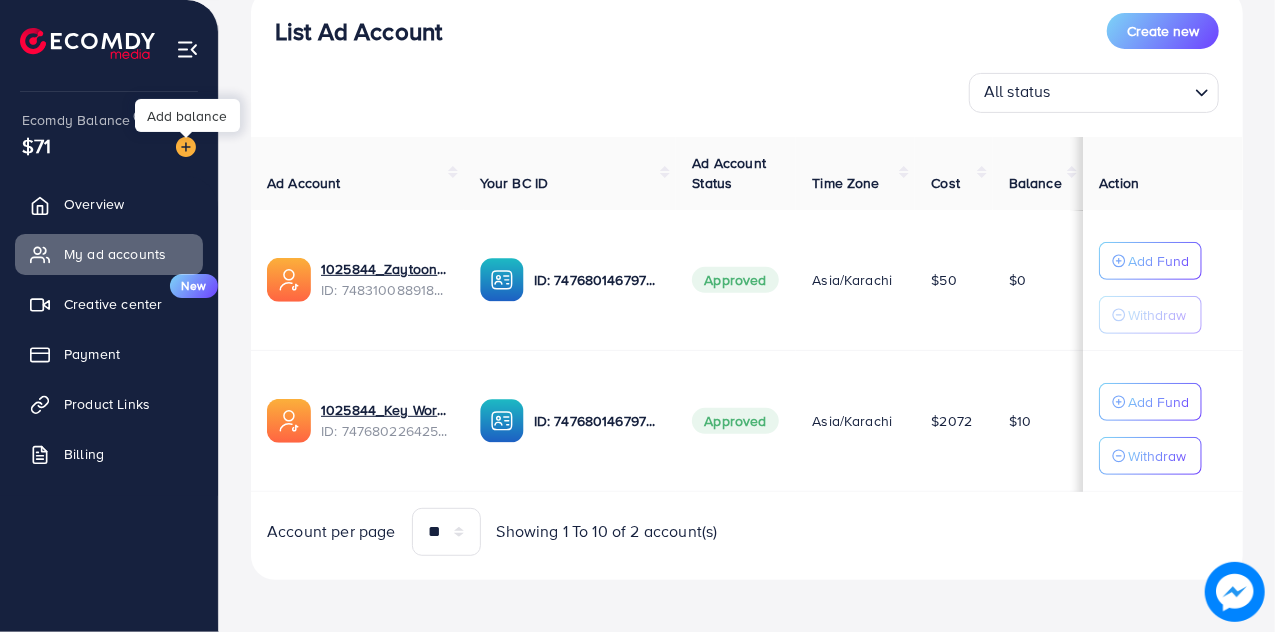click at bounding box center [186, 147] 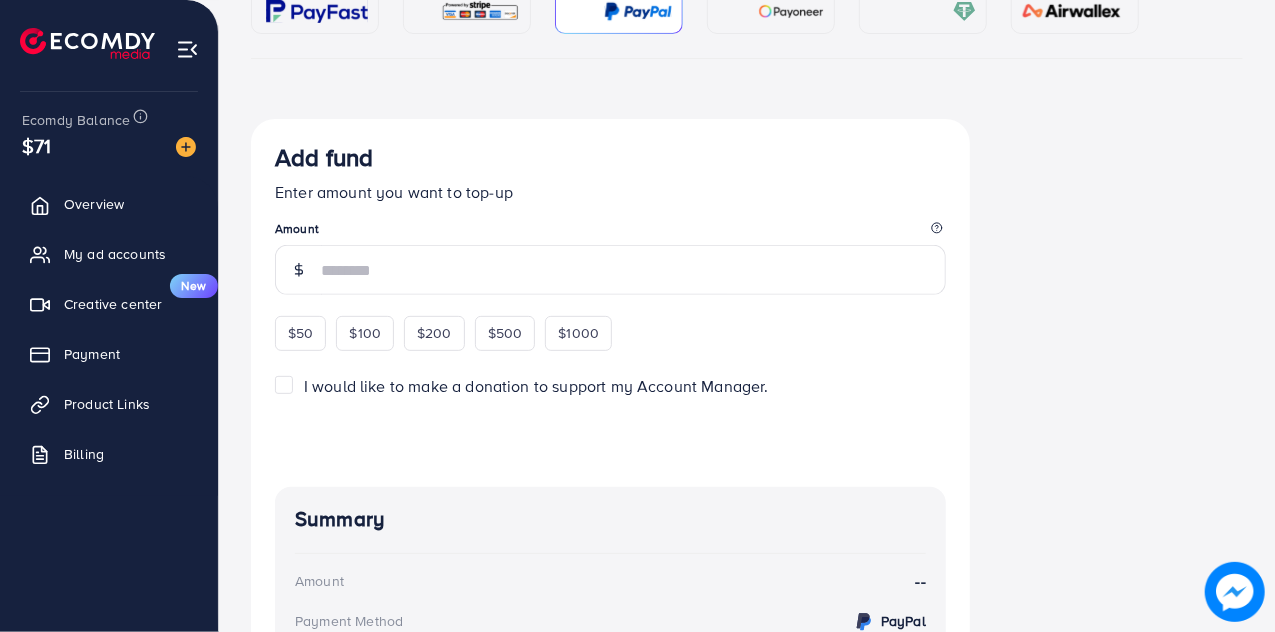 scroll, scrollTop: 0, scrollLeft: 0, axis: both 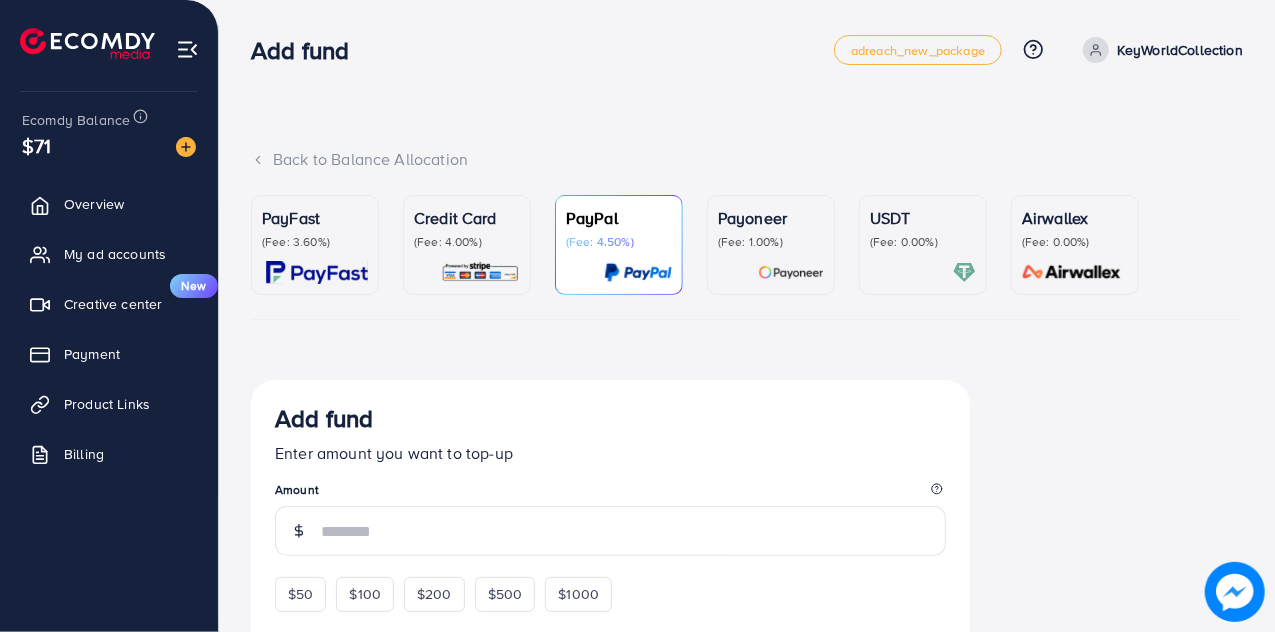 click on "Credit Card   (Fee: 4.00%)" at bounding box center [467, 245] 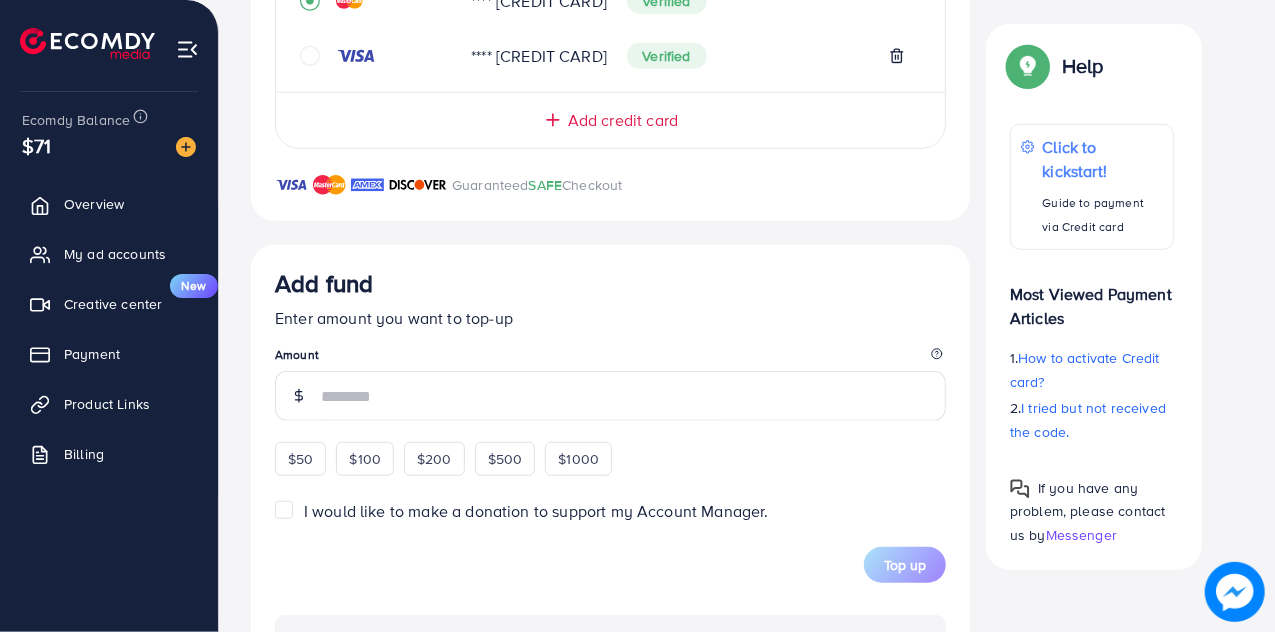 scroll, scrollTop: 600, scrollLeft: 0, axis: vertical 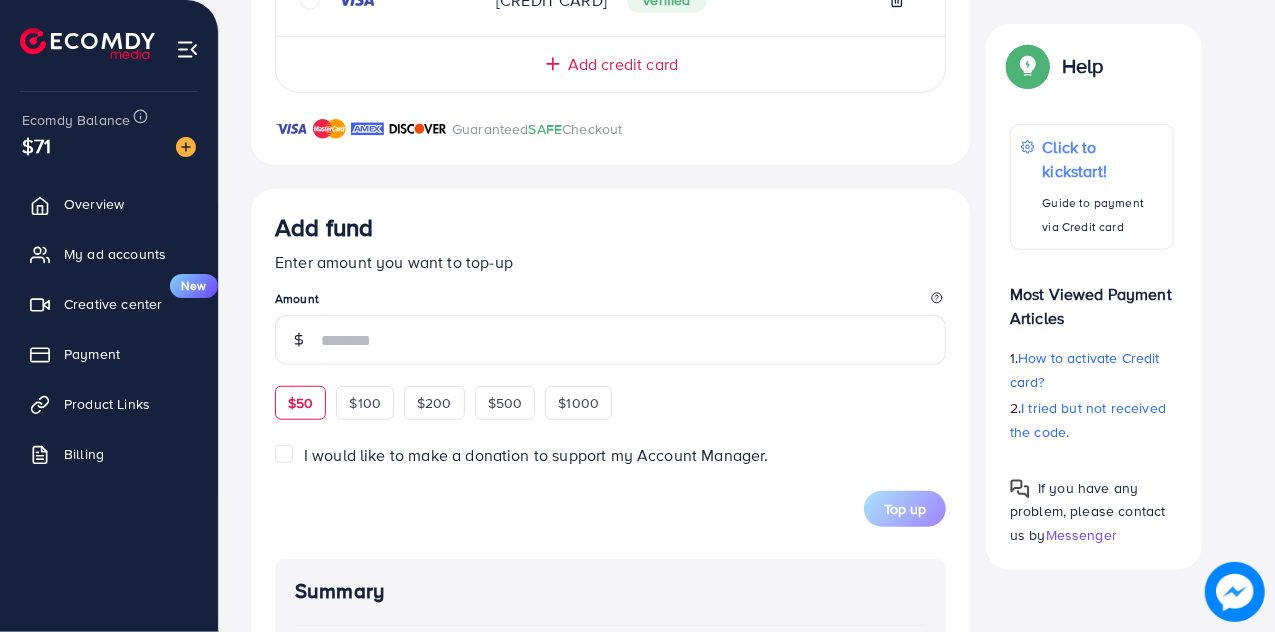 click on "$50" at bounding box center [300, 403] 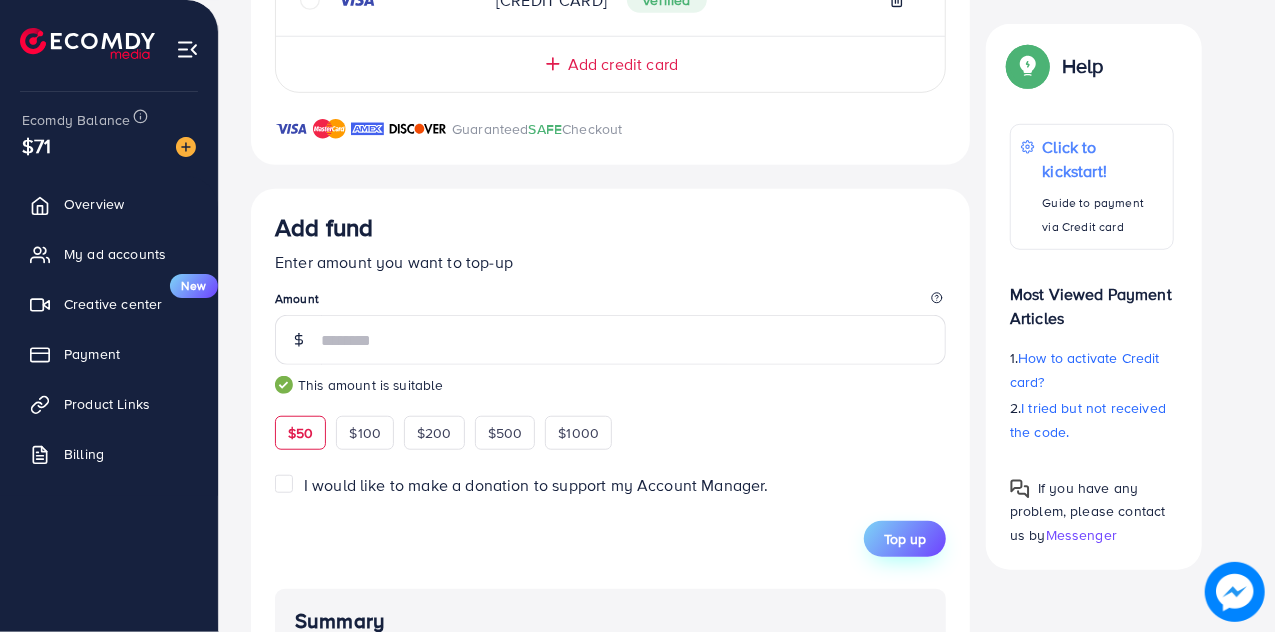 click on "Top up" at bounding box center [905, 539] 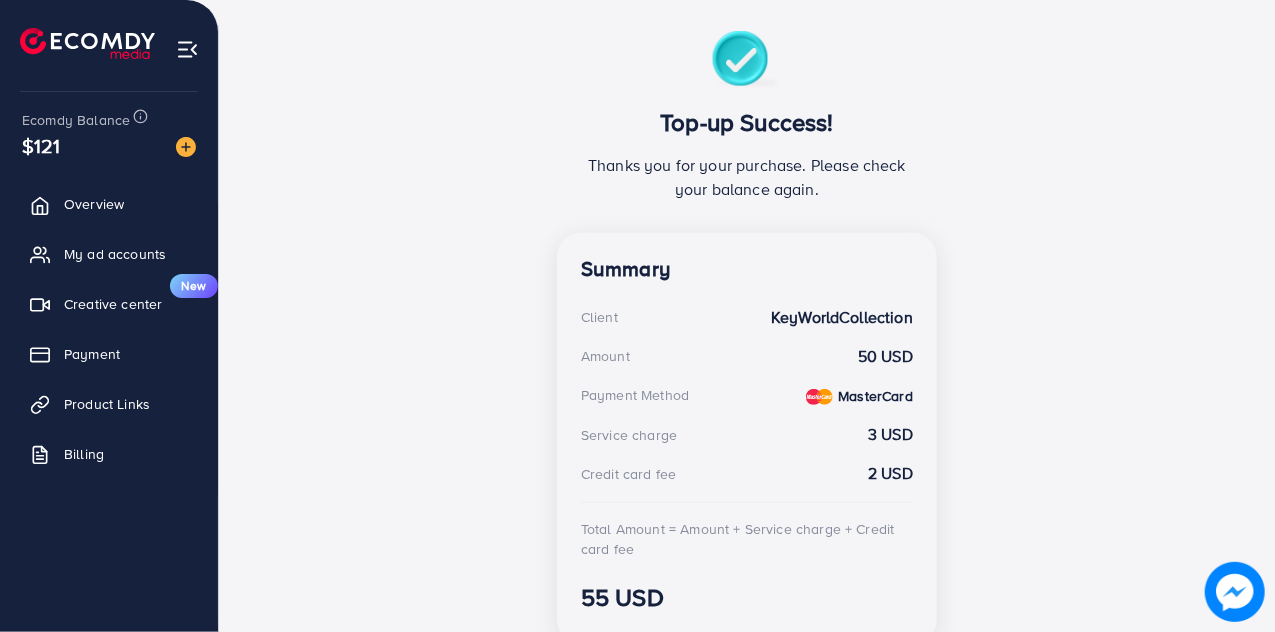 scroll, scrollTop: 478, scrollLeft: 0, axis: vertical 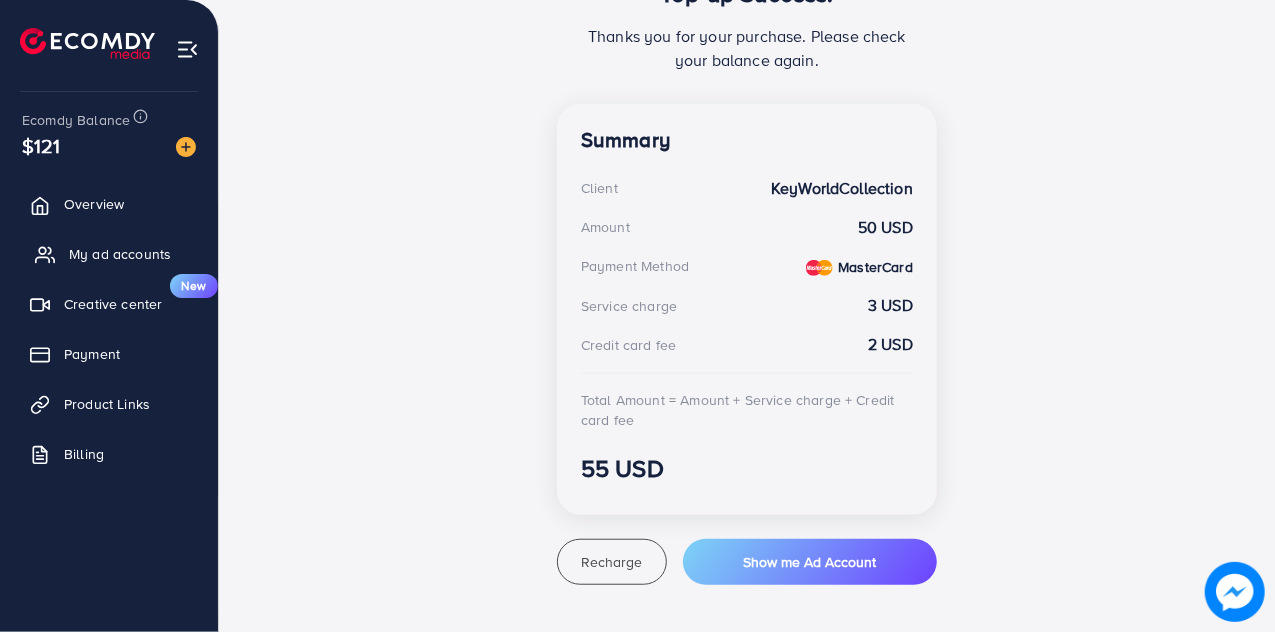 click on "My ad accounts" at bounding box center (109, 254) 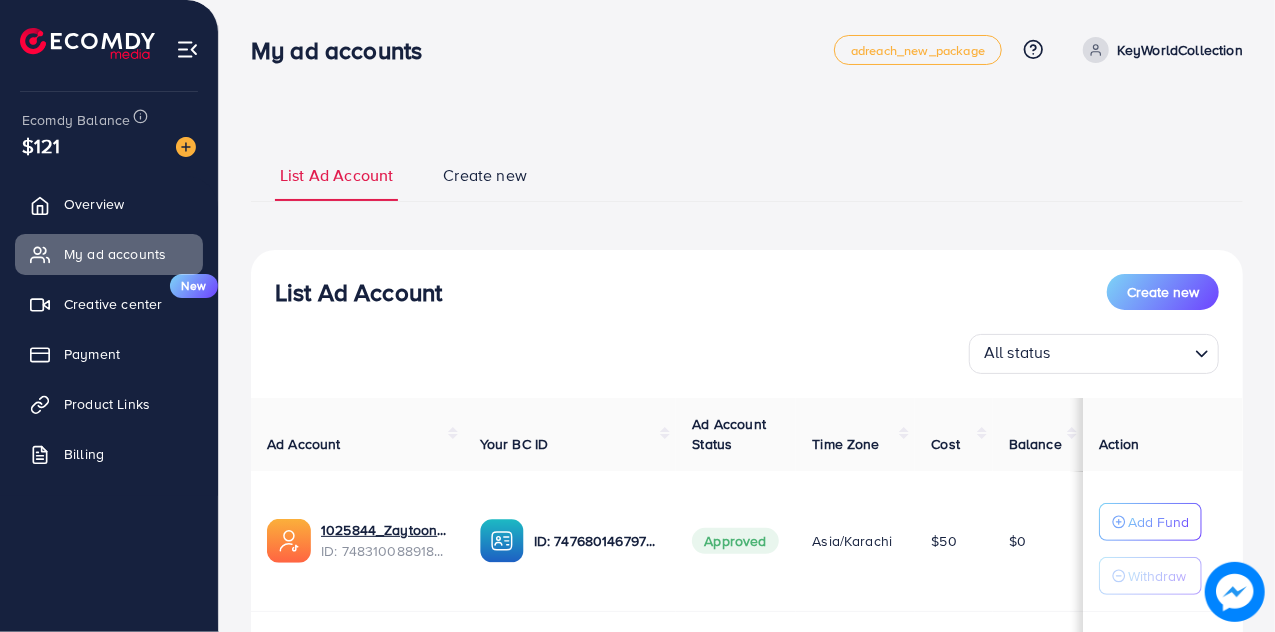 scroll, scrollTop: 261, scrollLeft: 0, axis: vertical 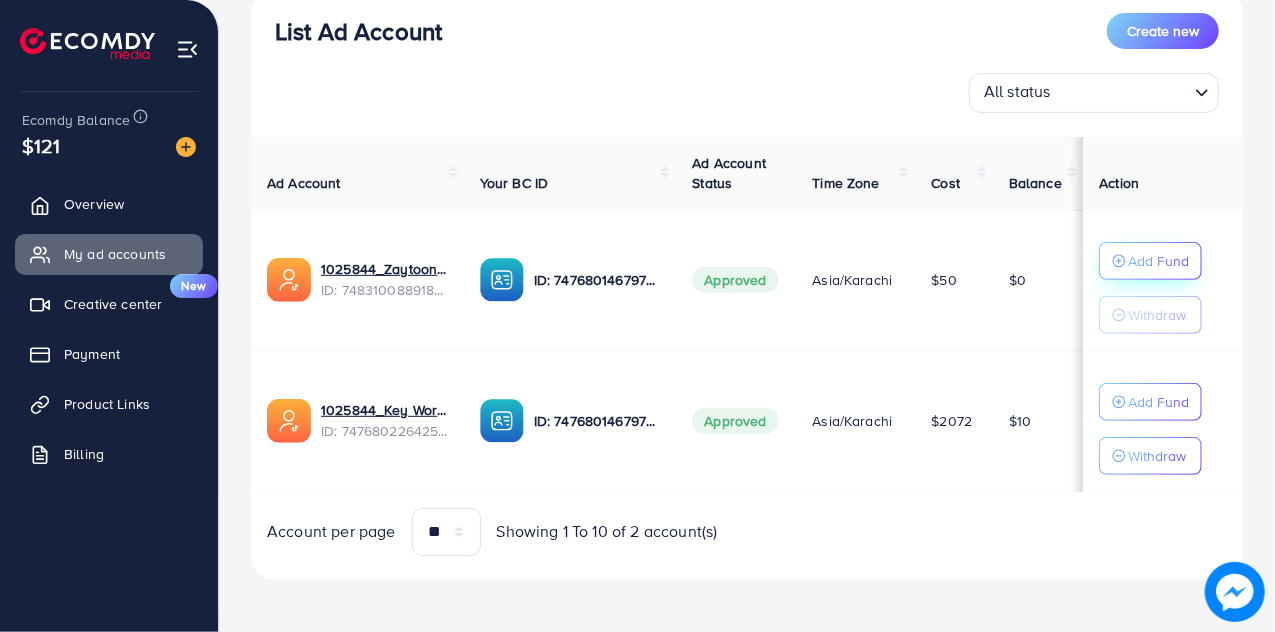 click on "Add Fund" at bounding box center [1158, 261] 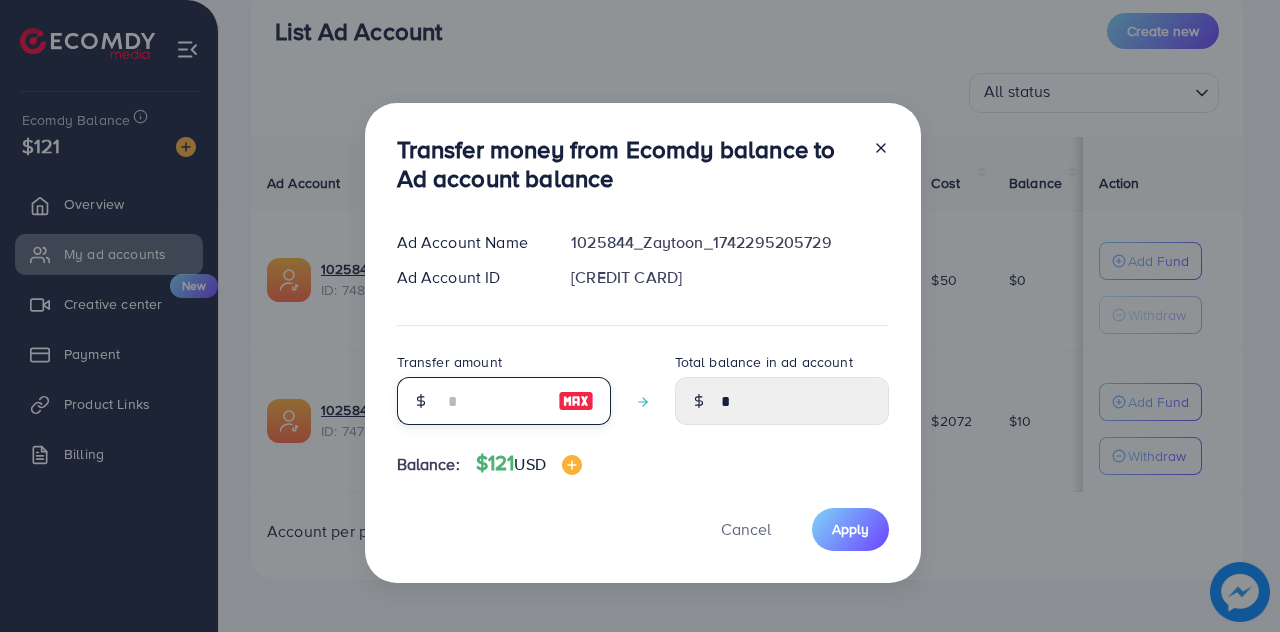 click at bounding box center [493, 401] 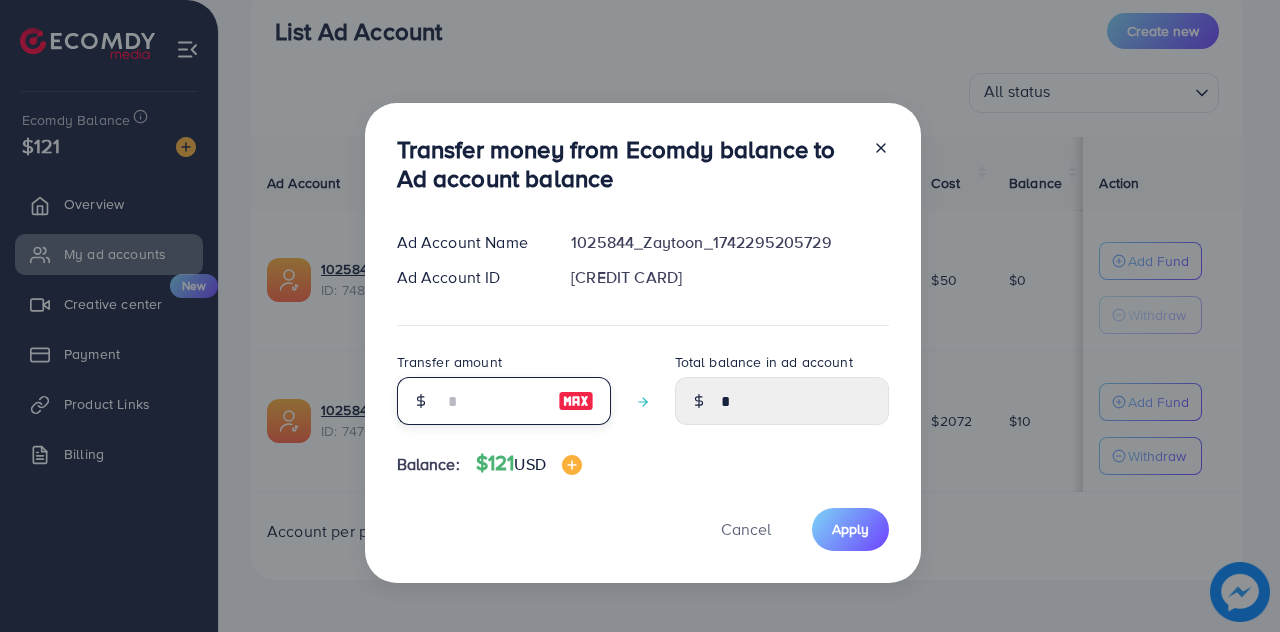 type on "*" 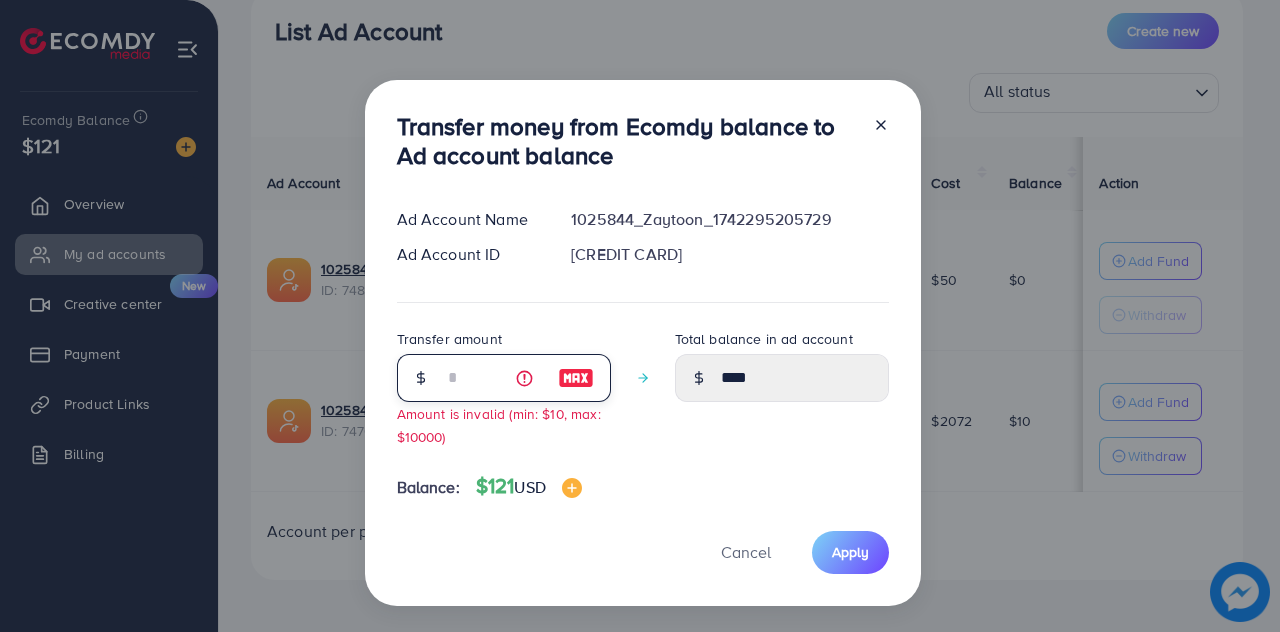type on "**" 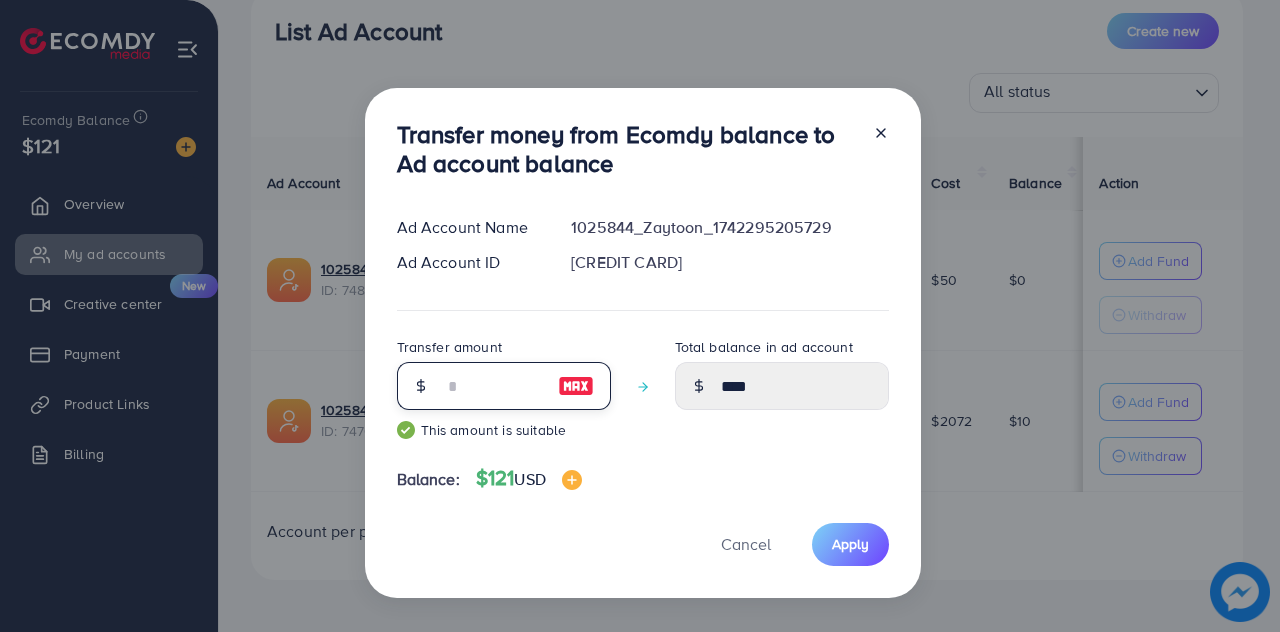 type on "*****" 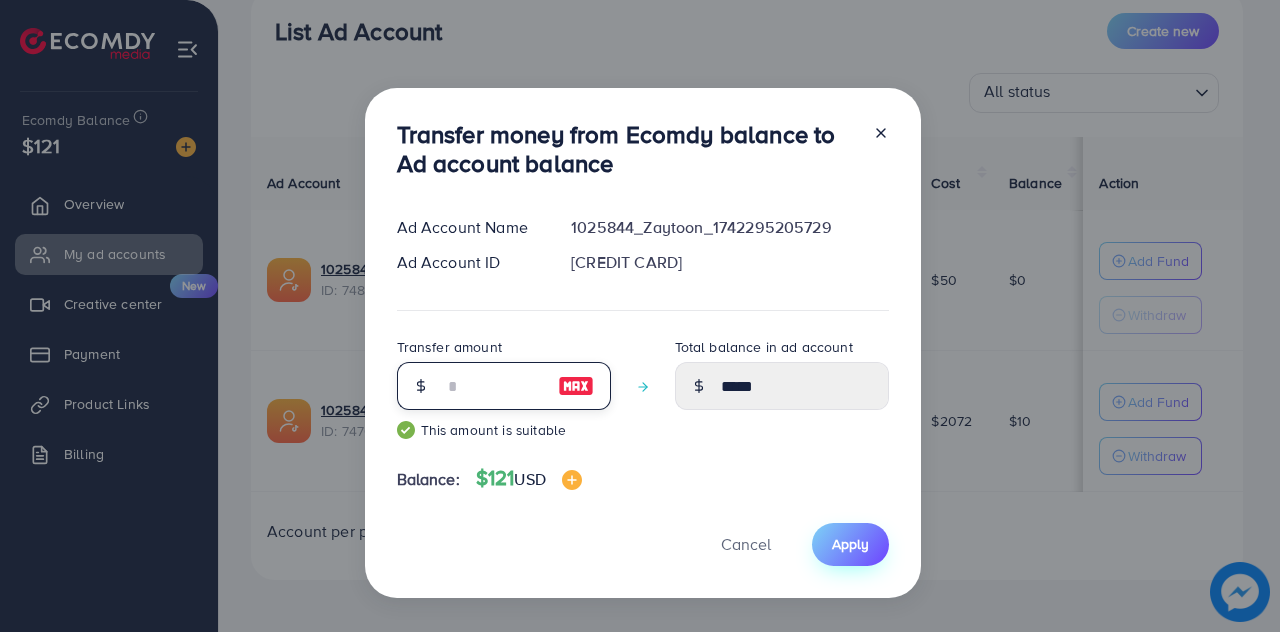 type on "**" 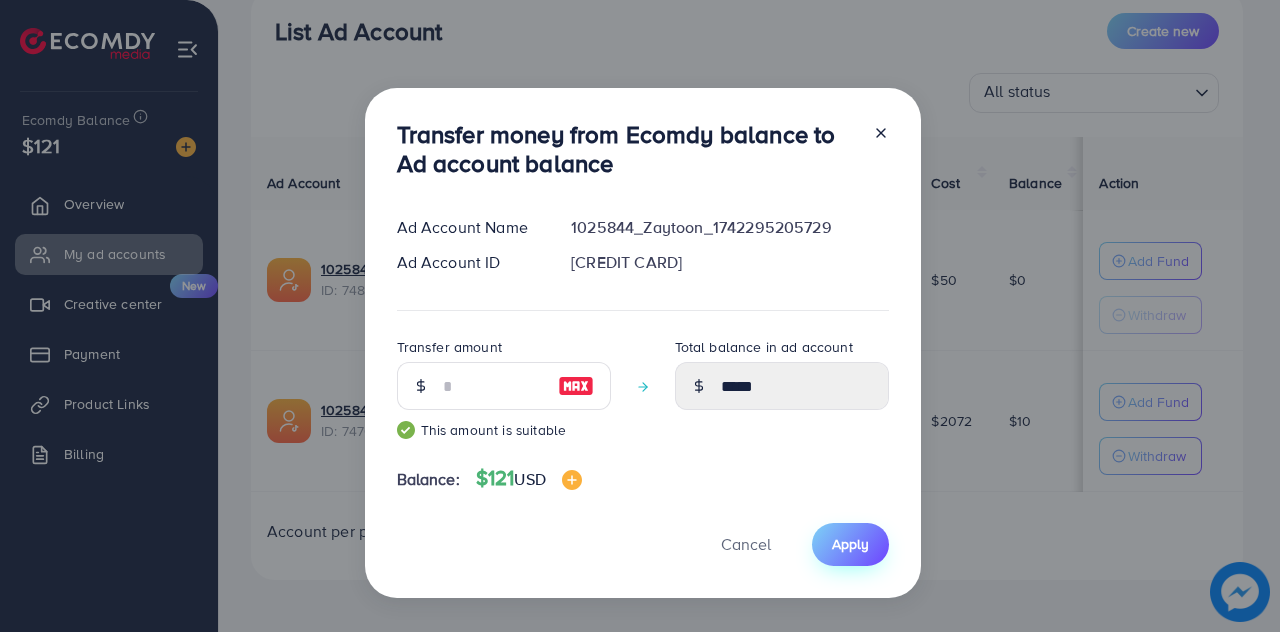 click on "Apply" at bounding box center [850, 544] 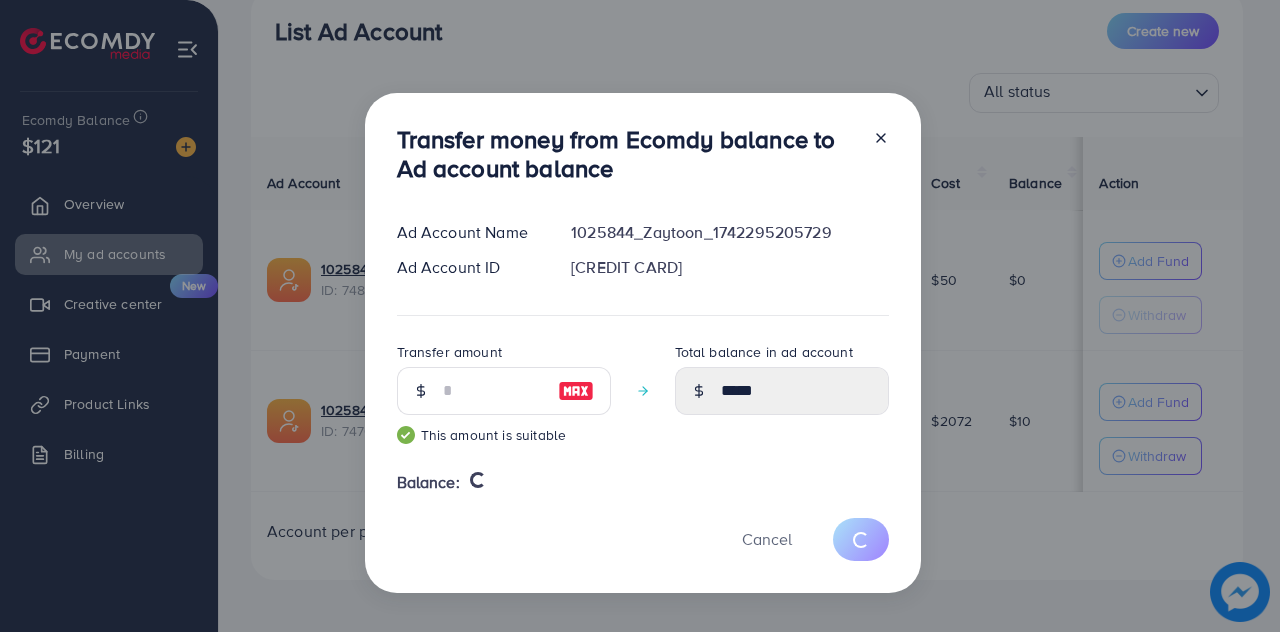 type 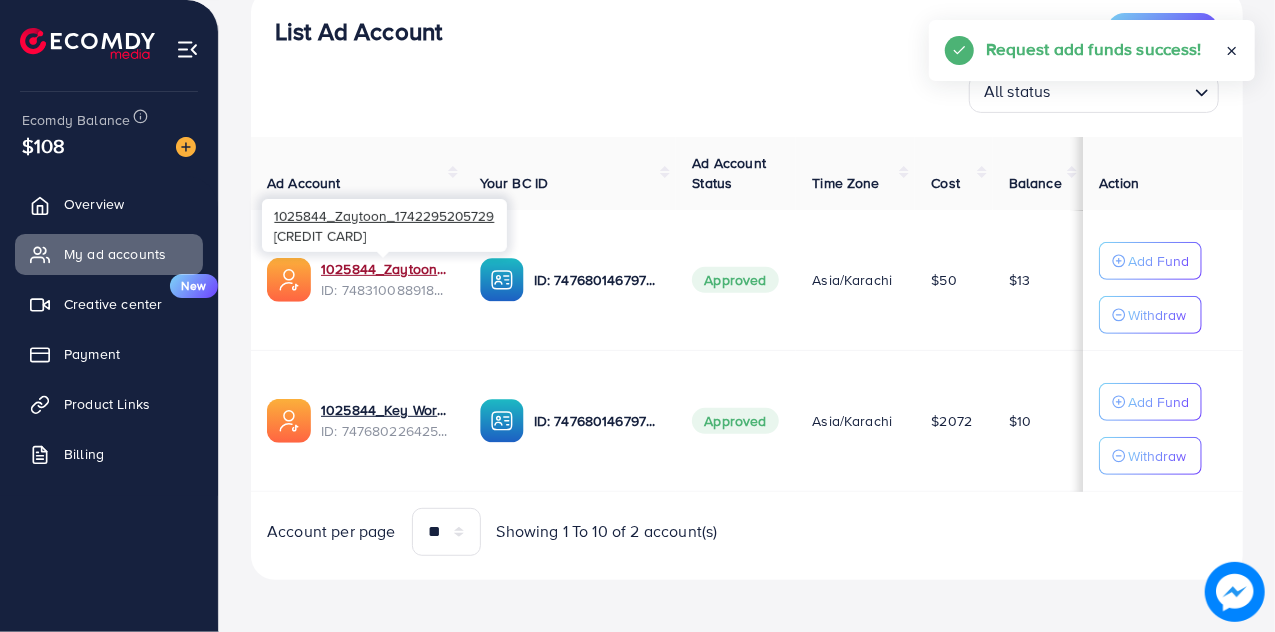 click on "1025844_Zaytoon_1742295205729" at bounding box center [384, 269] 